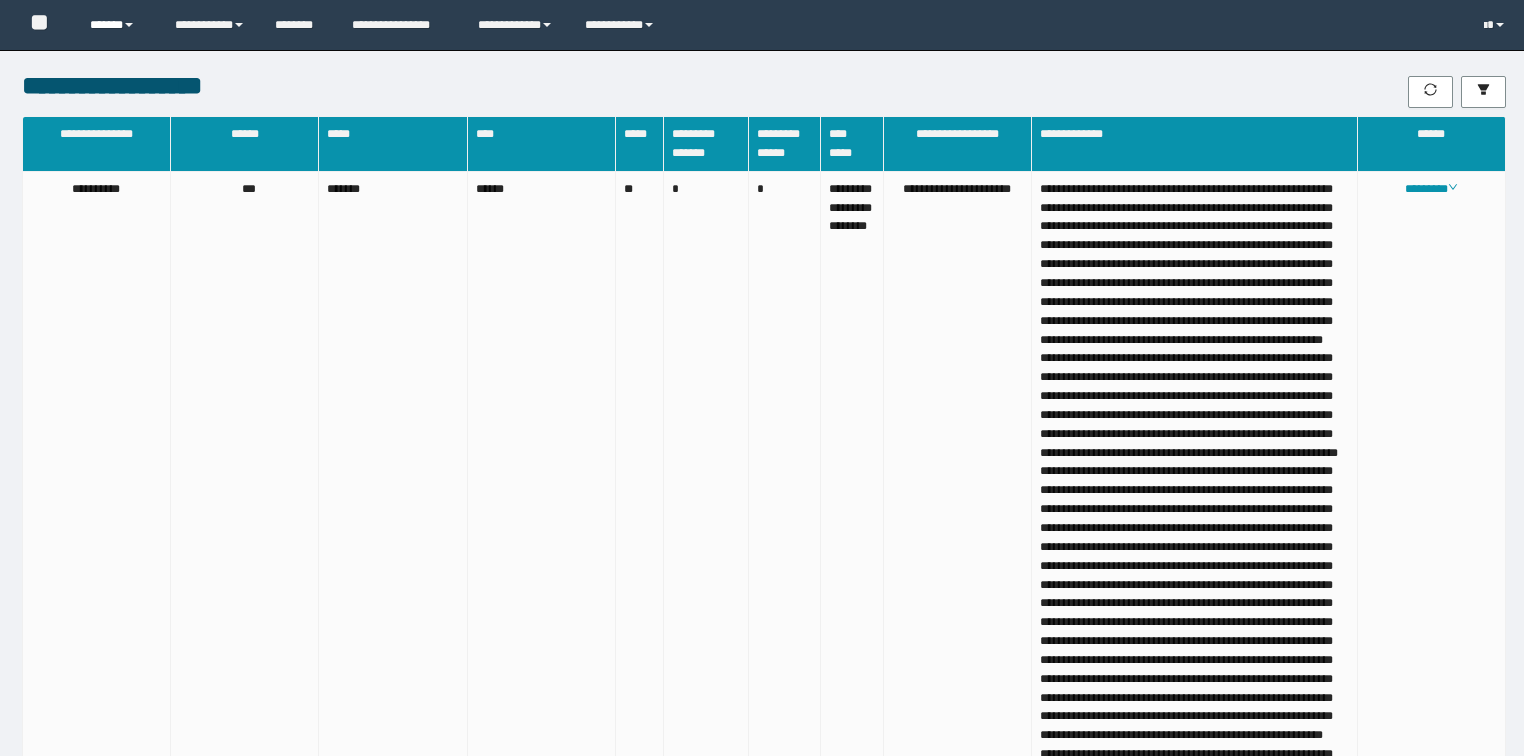 scroll, scrollTop: 13321, scrollLeft: 0, axis: vertical 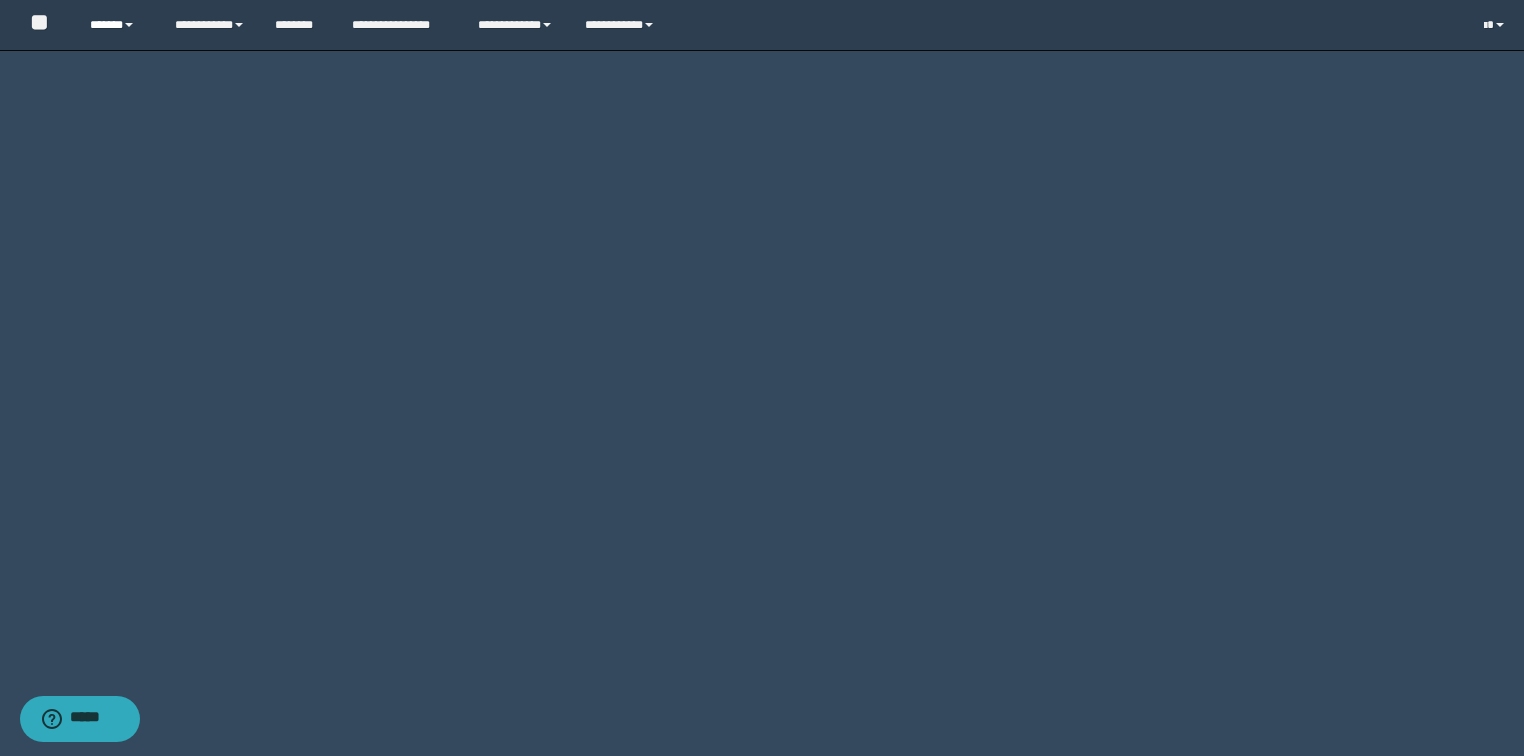 click on "******" at bounding box center [117, 25] 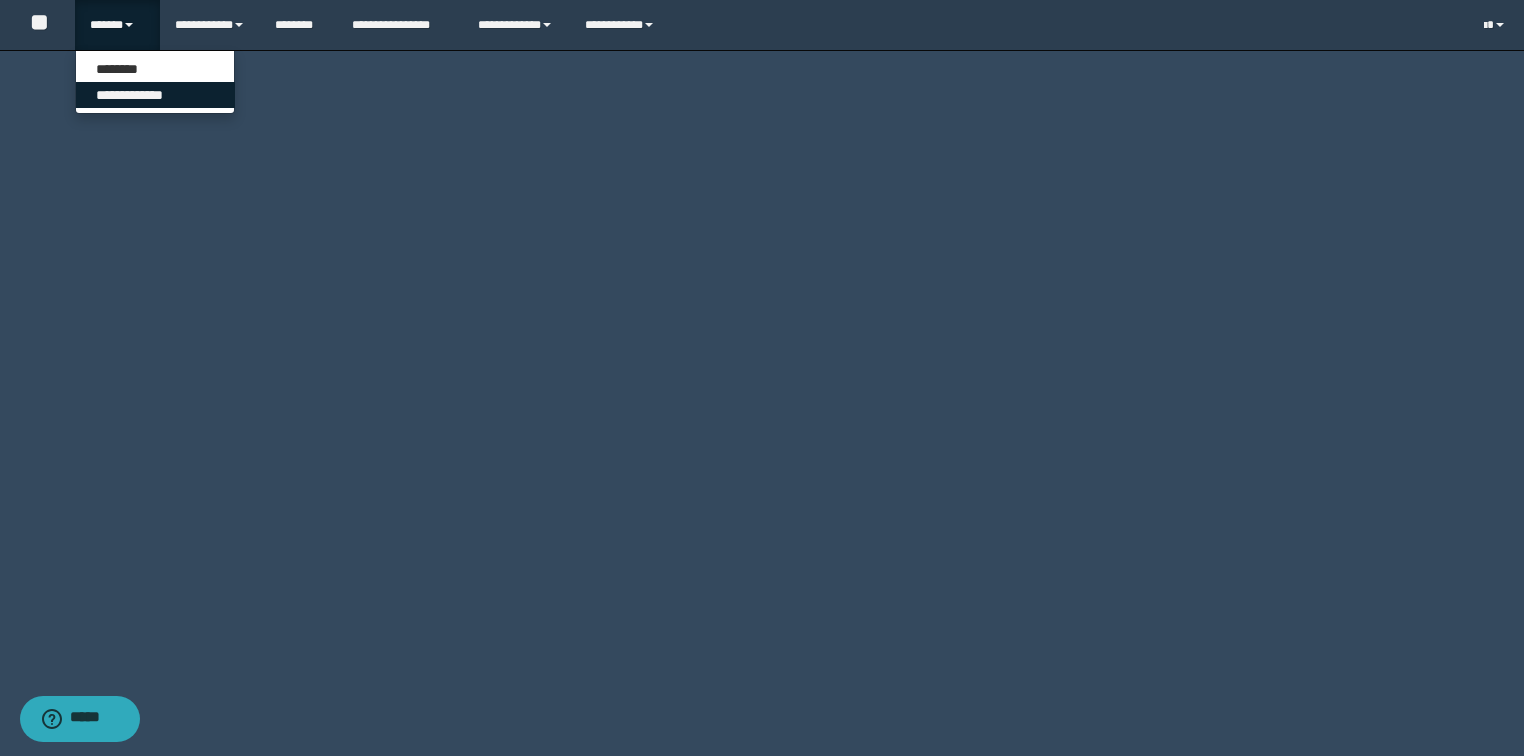 click on "**********" at bounding box center (155, 95) 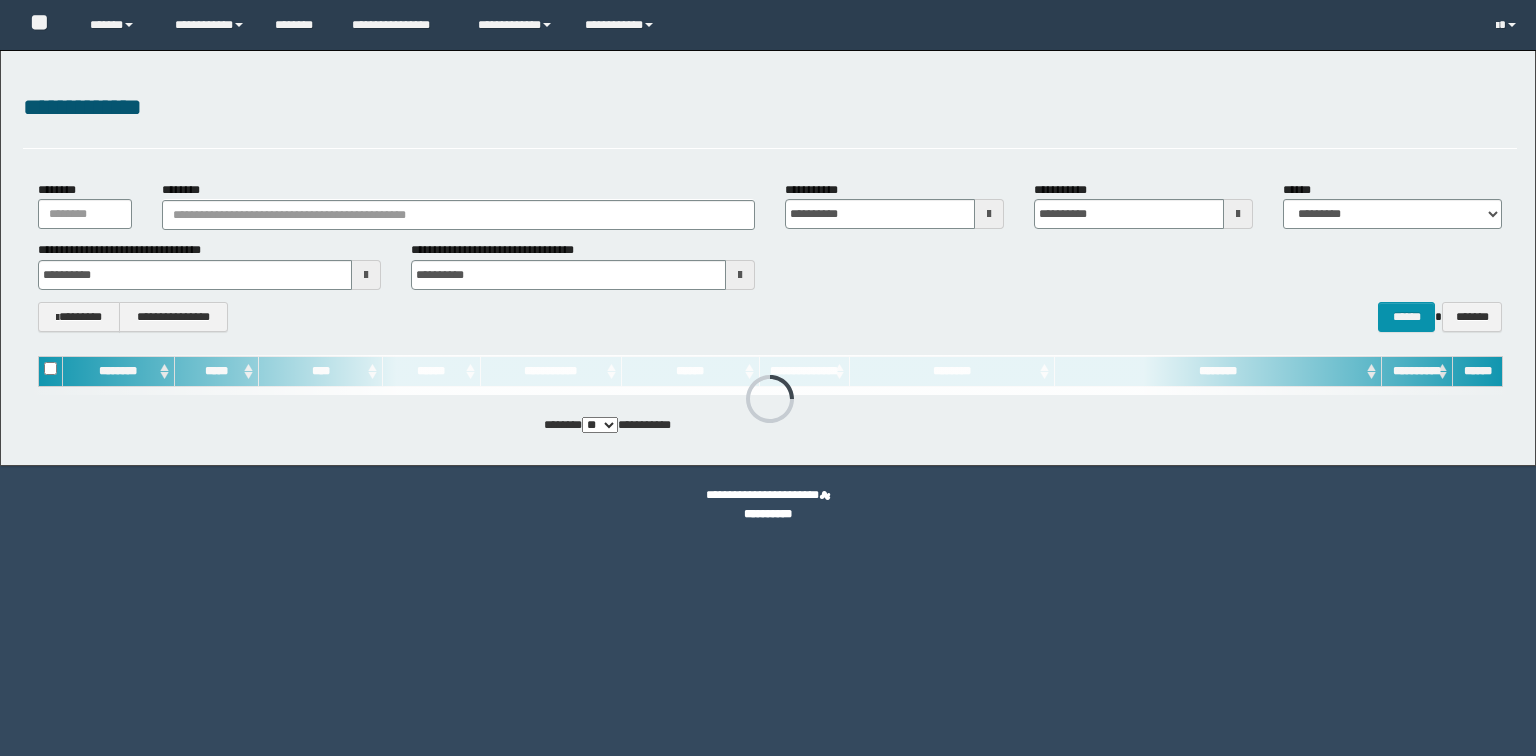 scroll, scrollTop: 0, scrollLeft: 0, axis: both 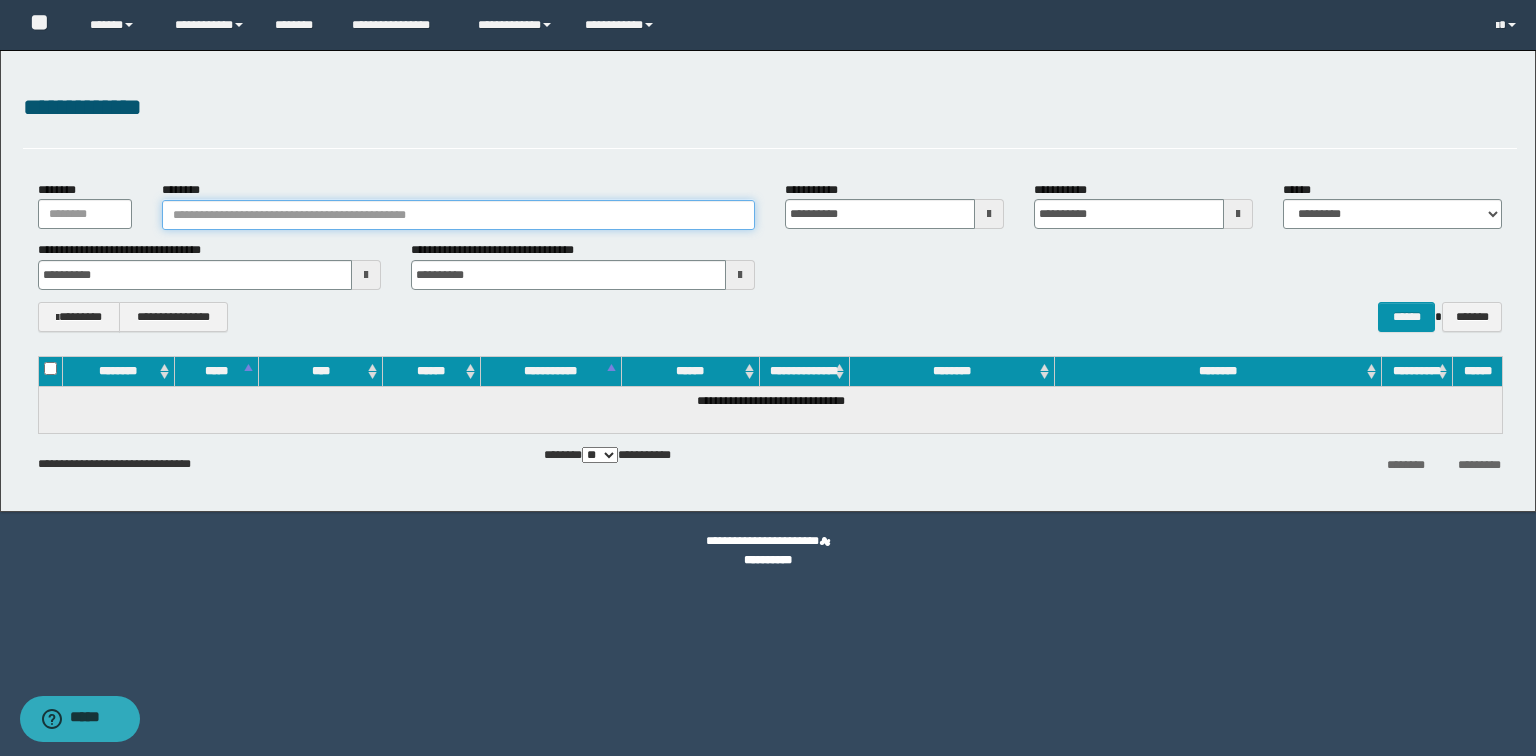 click on "********" at bounding box center [458, 215] 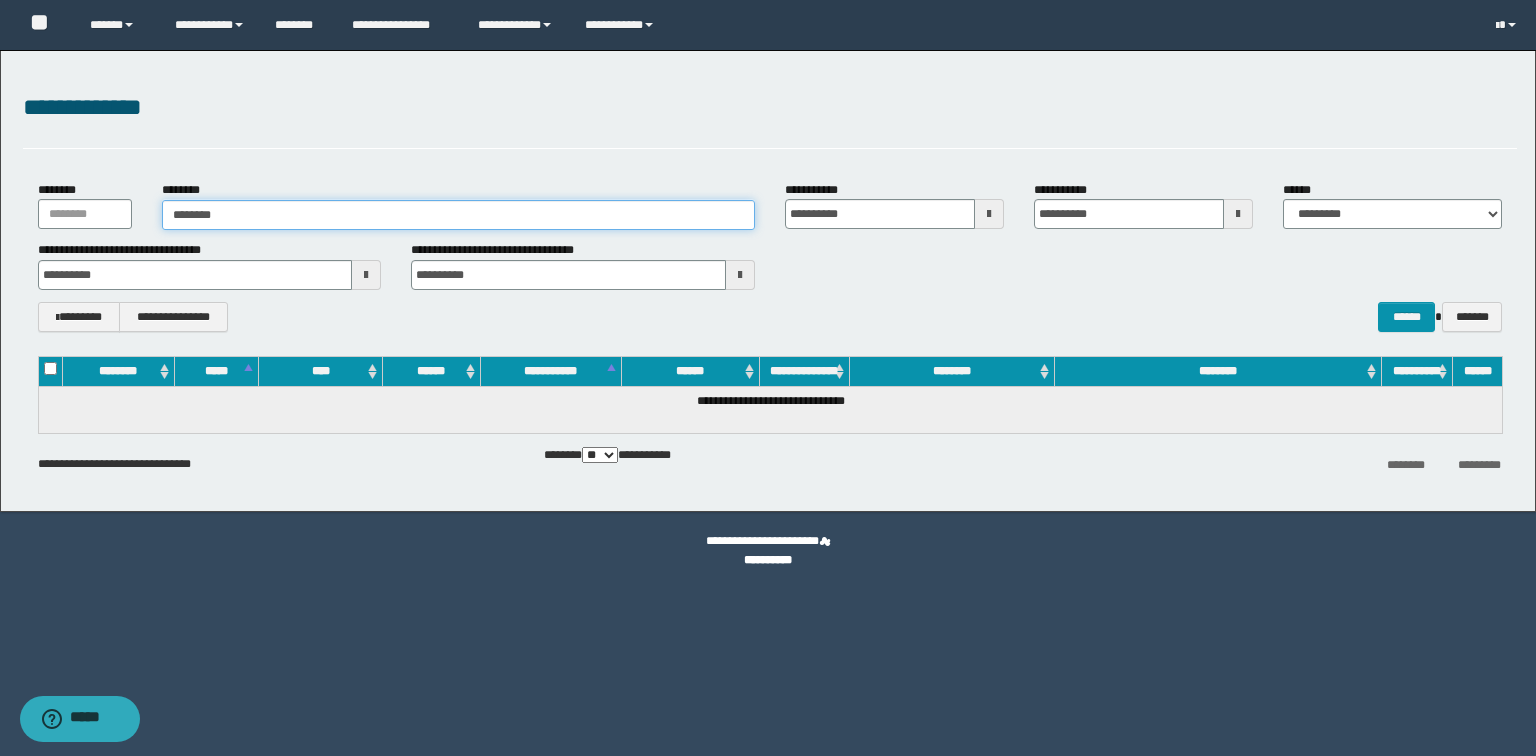 type on "********" 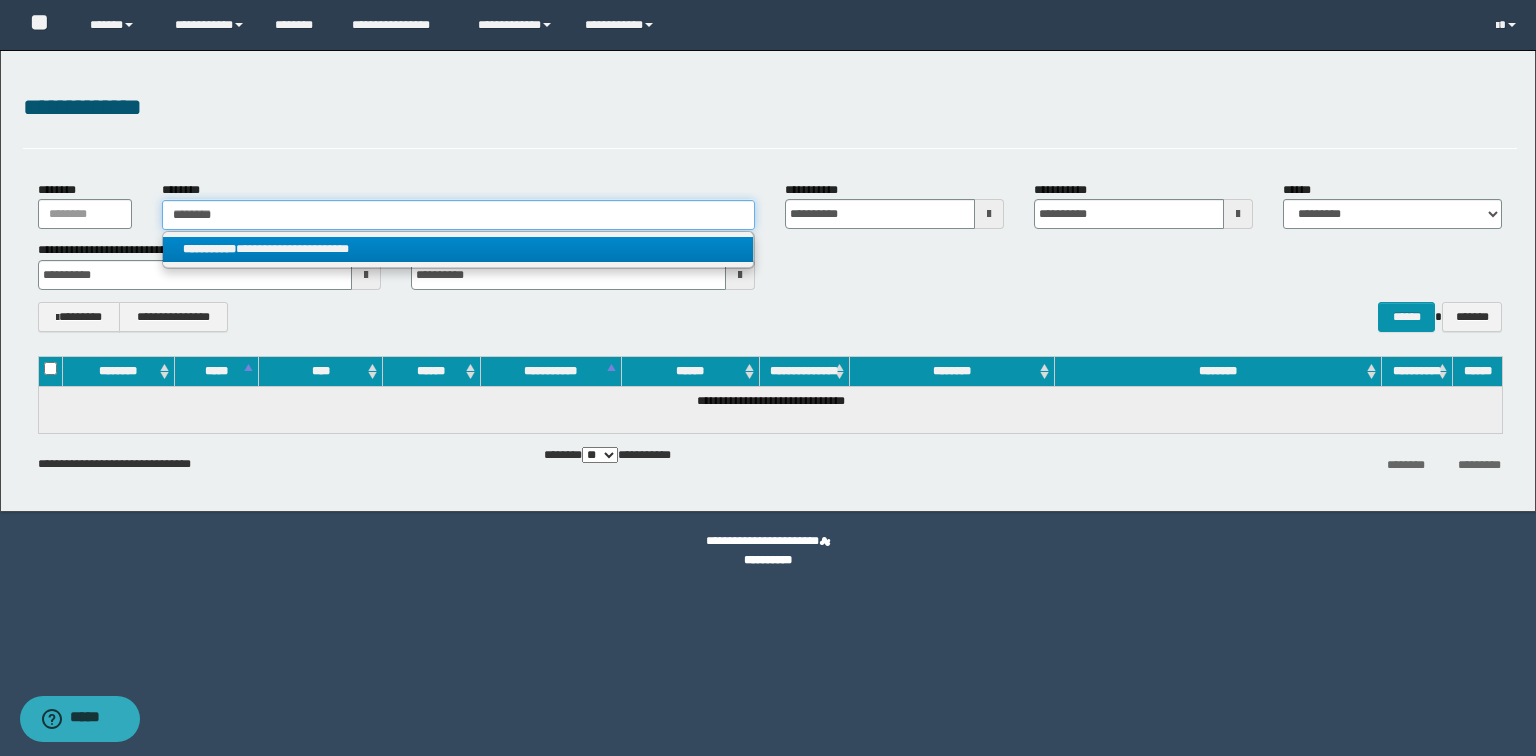 type on "********" 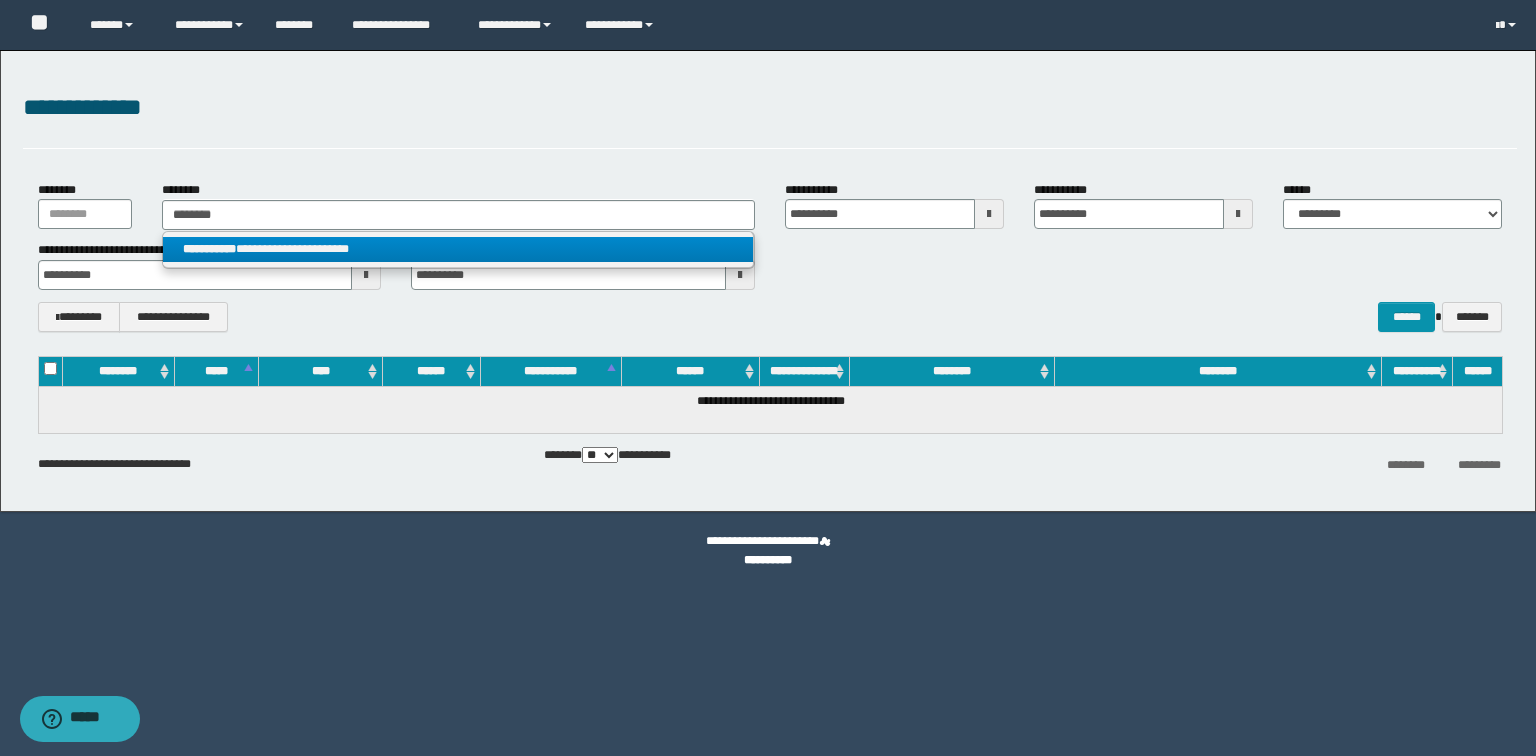 click on "**********" at bounding box center [458, 249] 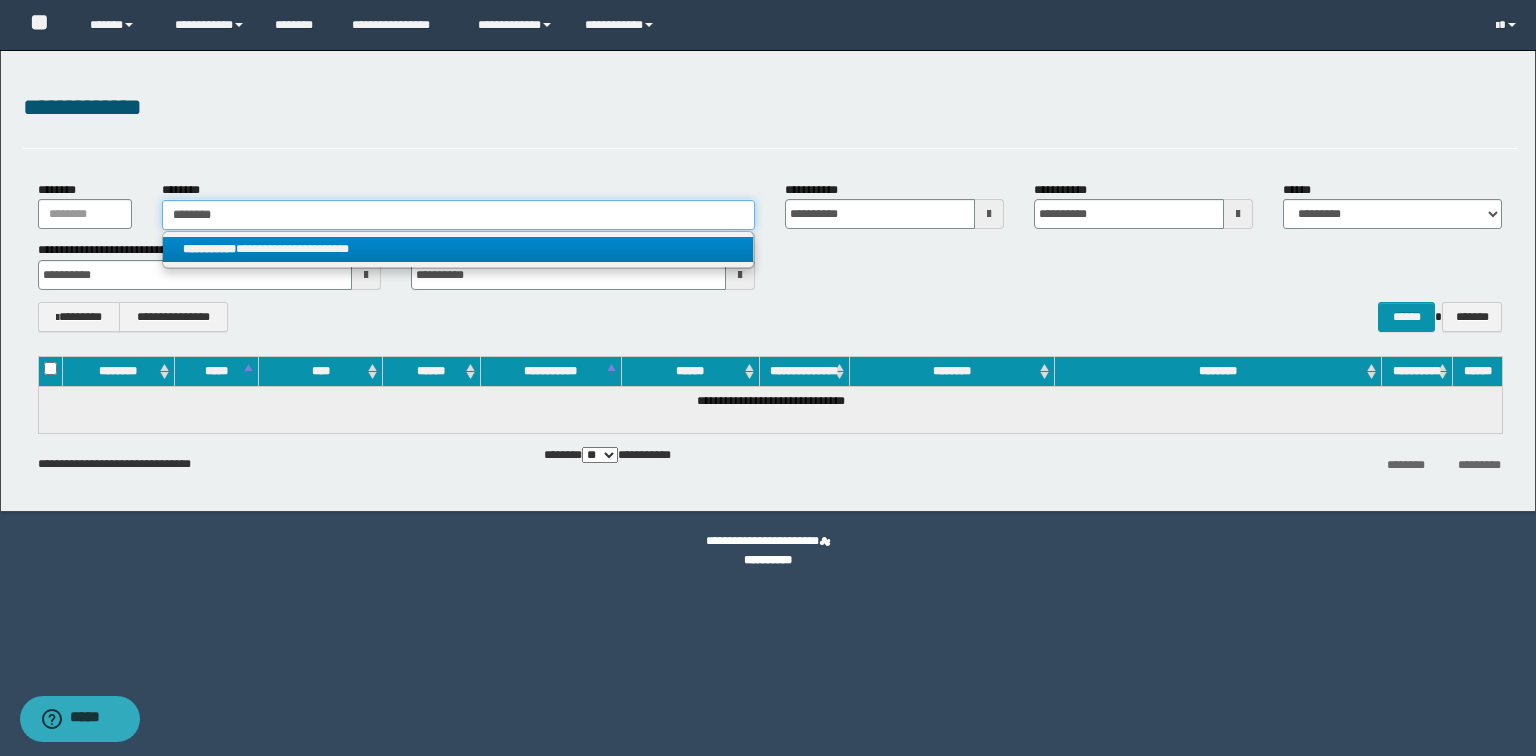 type 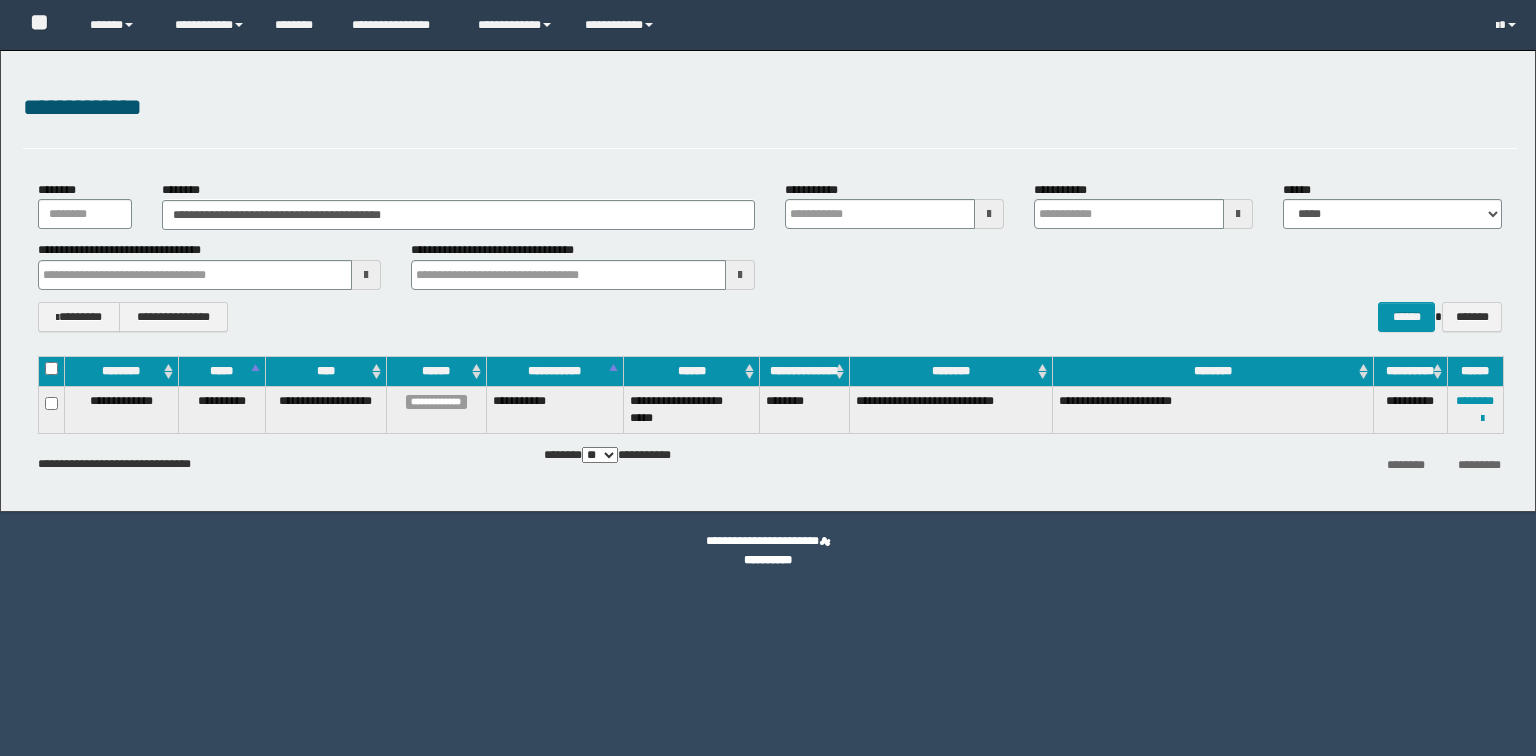 scroll, scrollTop: 0, scrollLeft: 0, axis: both 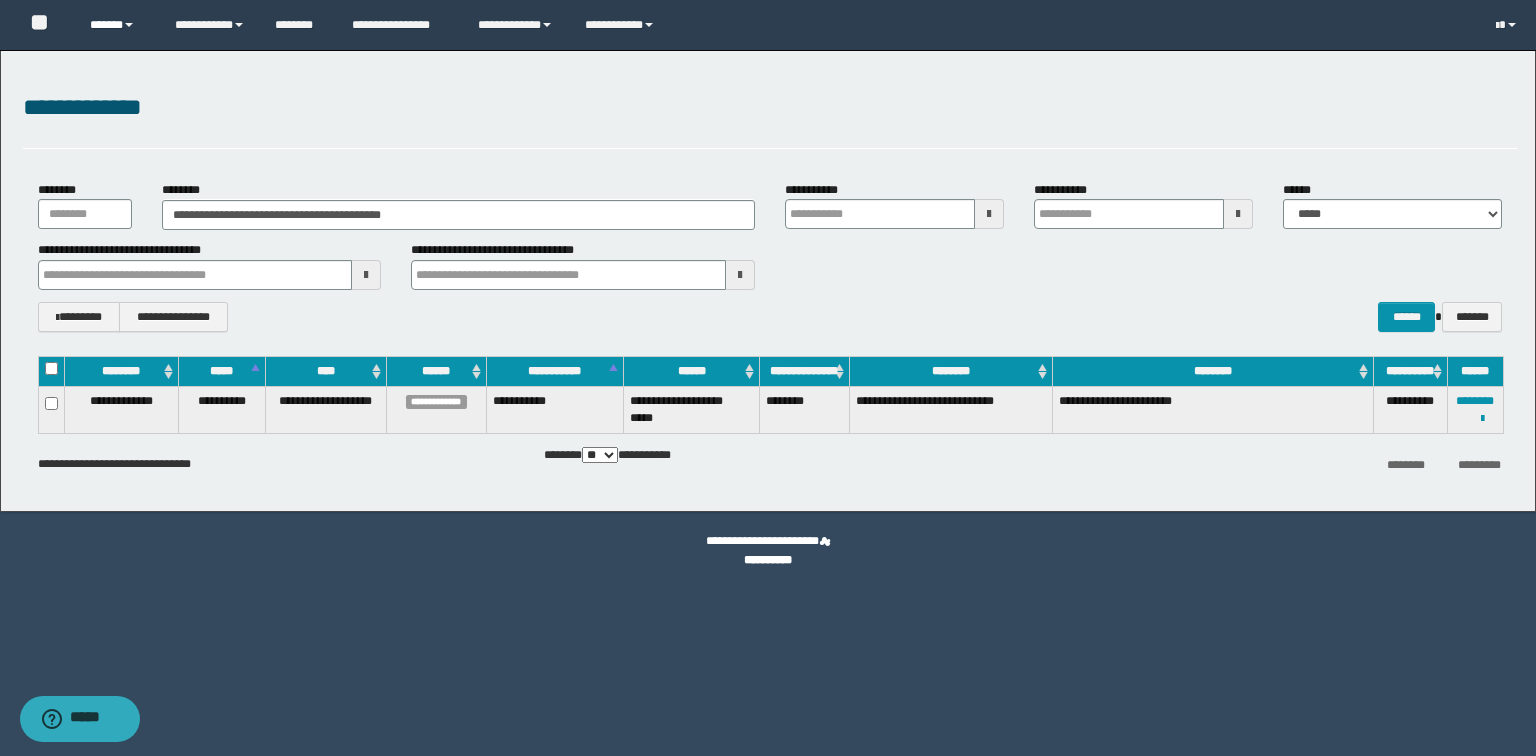 click on "******" at bounding box center [117, 25] 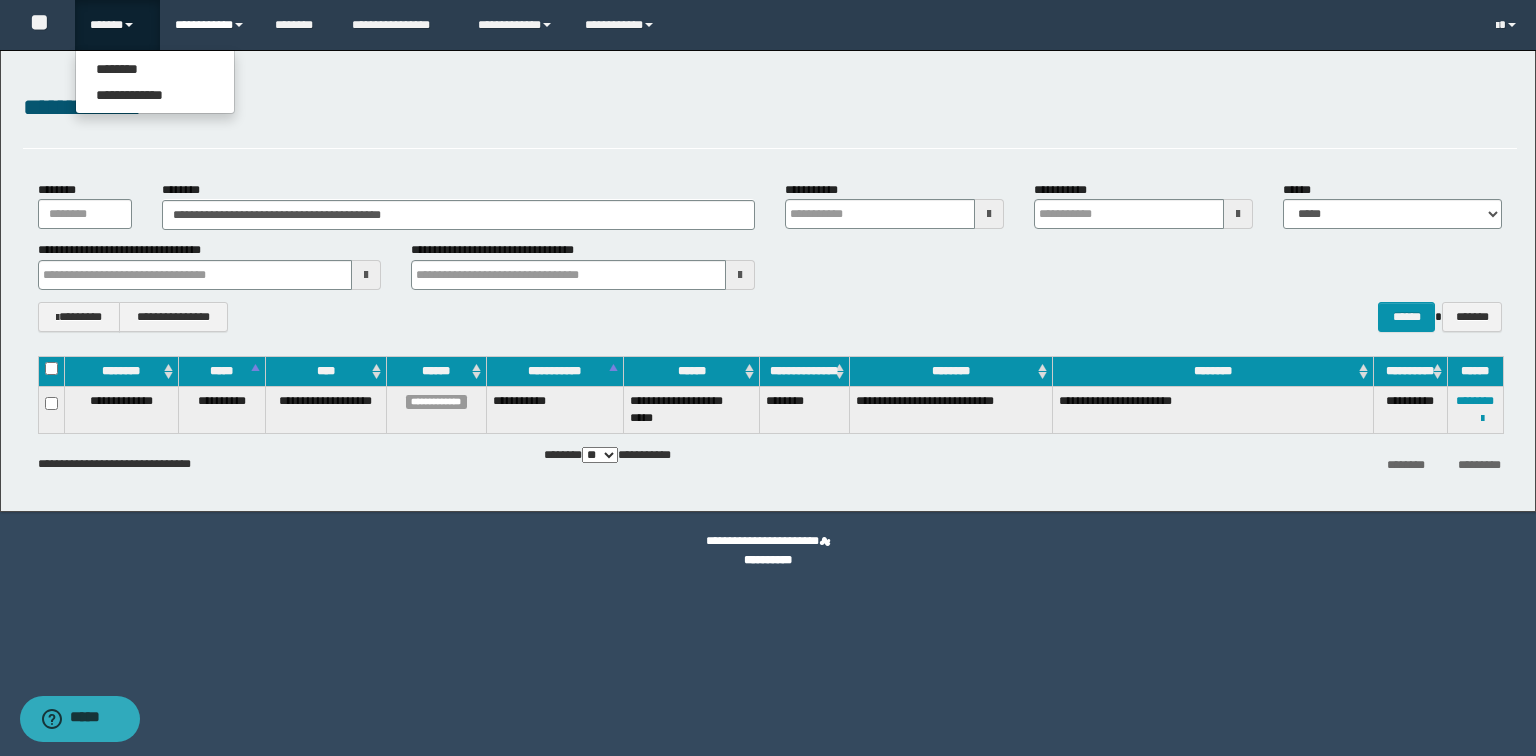 click on "**********" at bounding box center (210, 25) 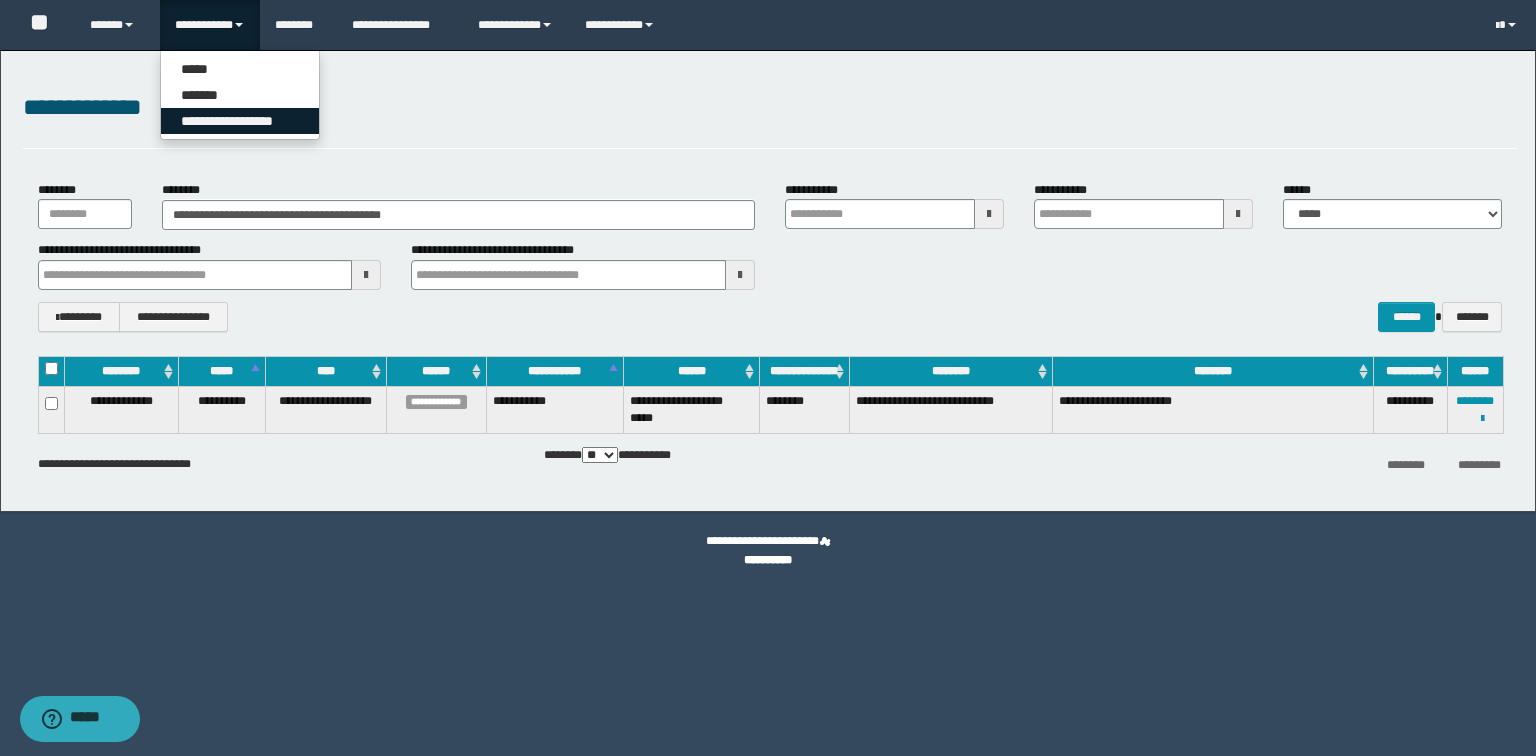 click on "**********" at bounding box center [240, 121] 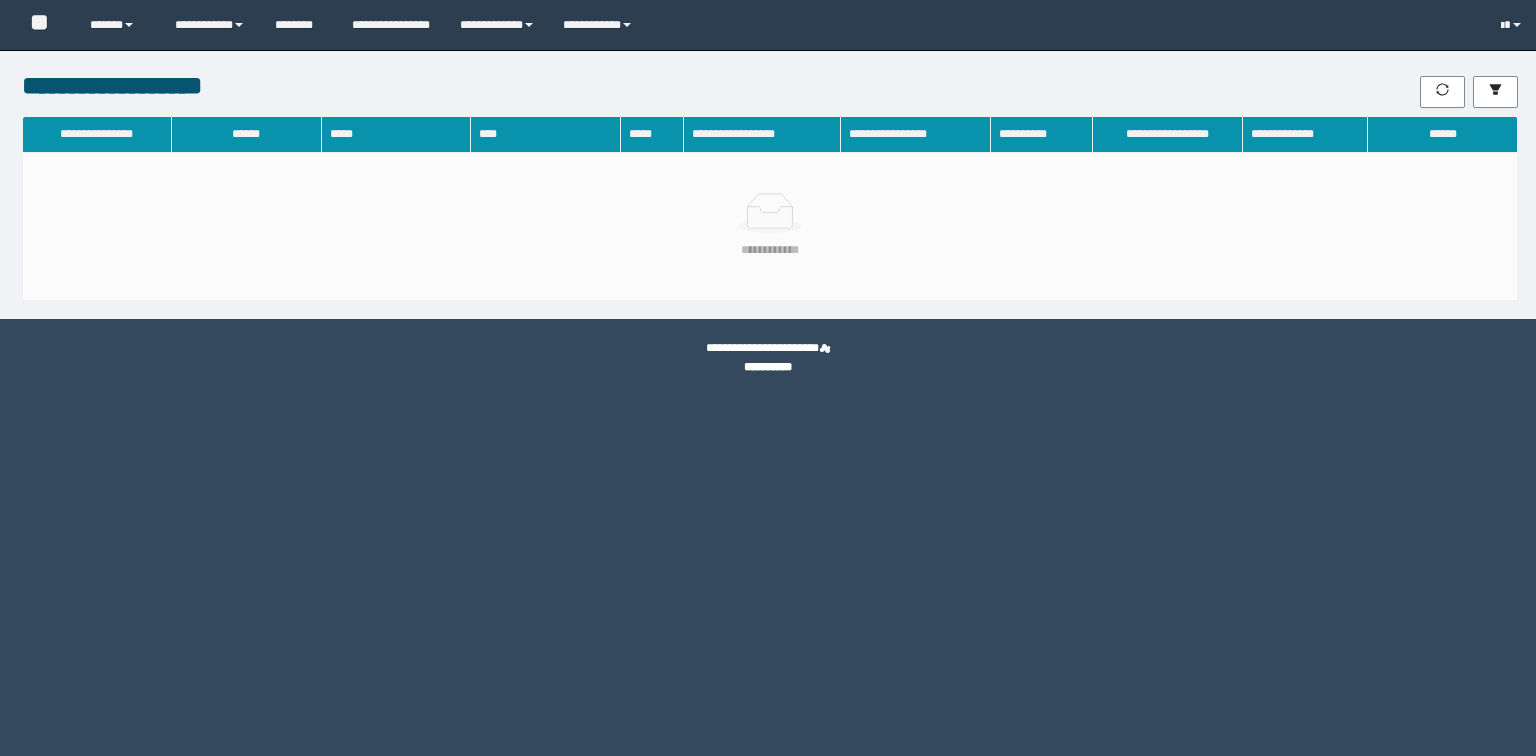 scroll, scrollTop: 0, scrollLeft: 0, axis: both 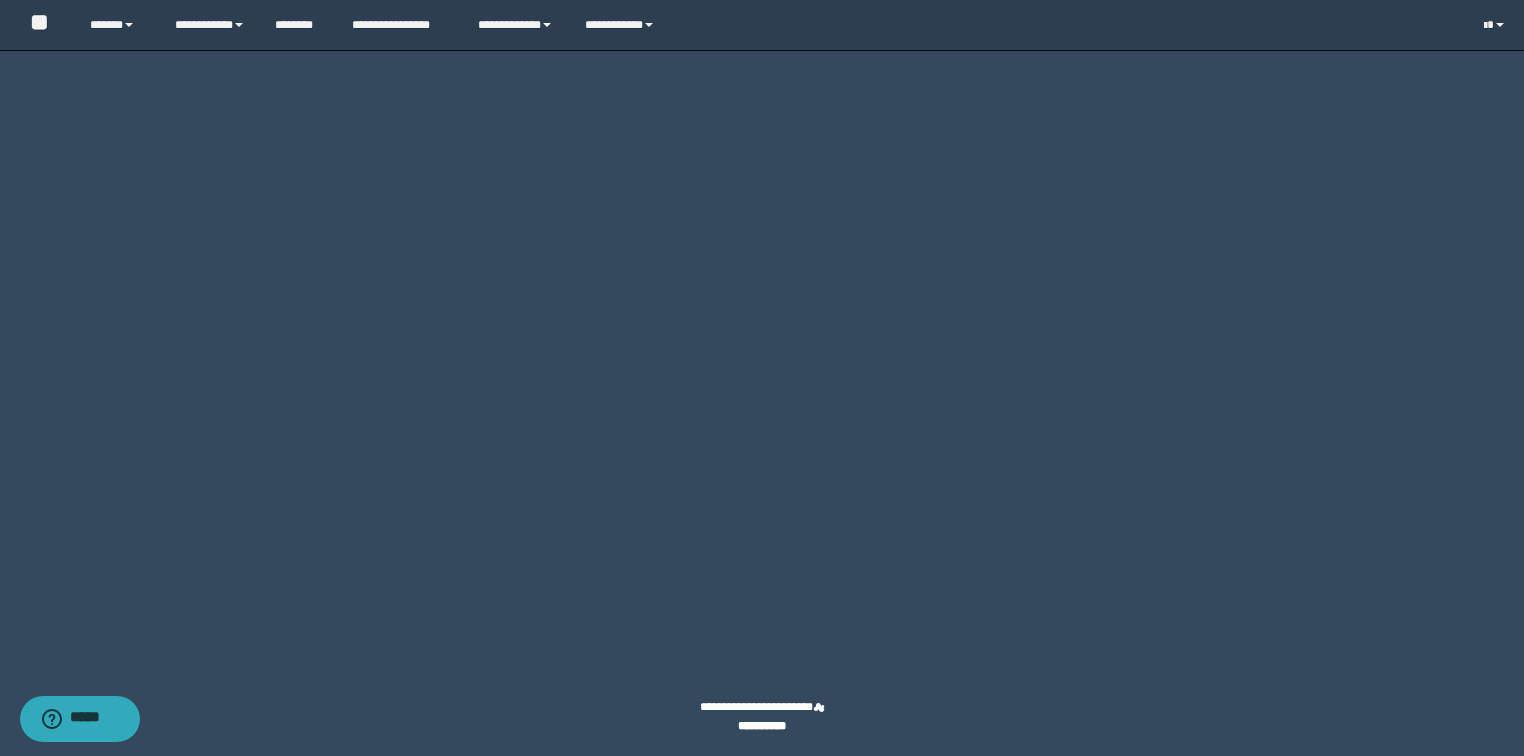 click on "********" at bounding box center [1431, -2273] 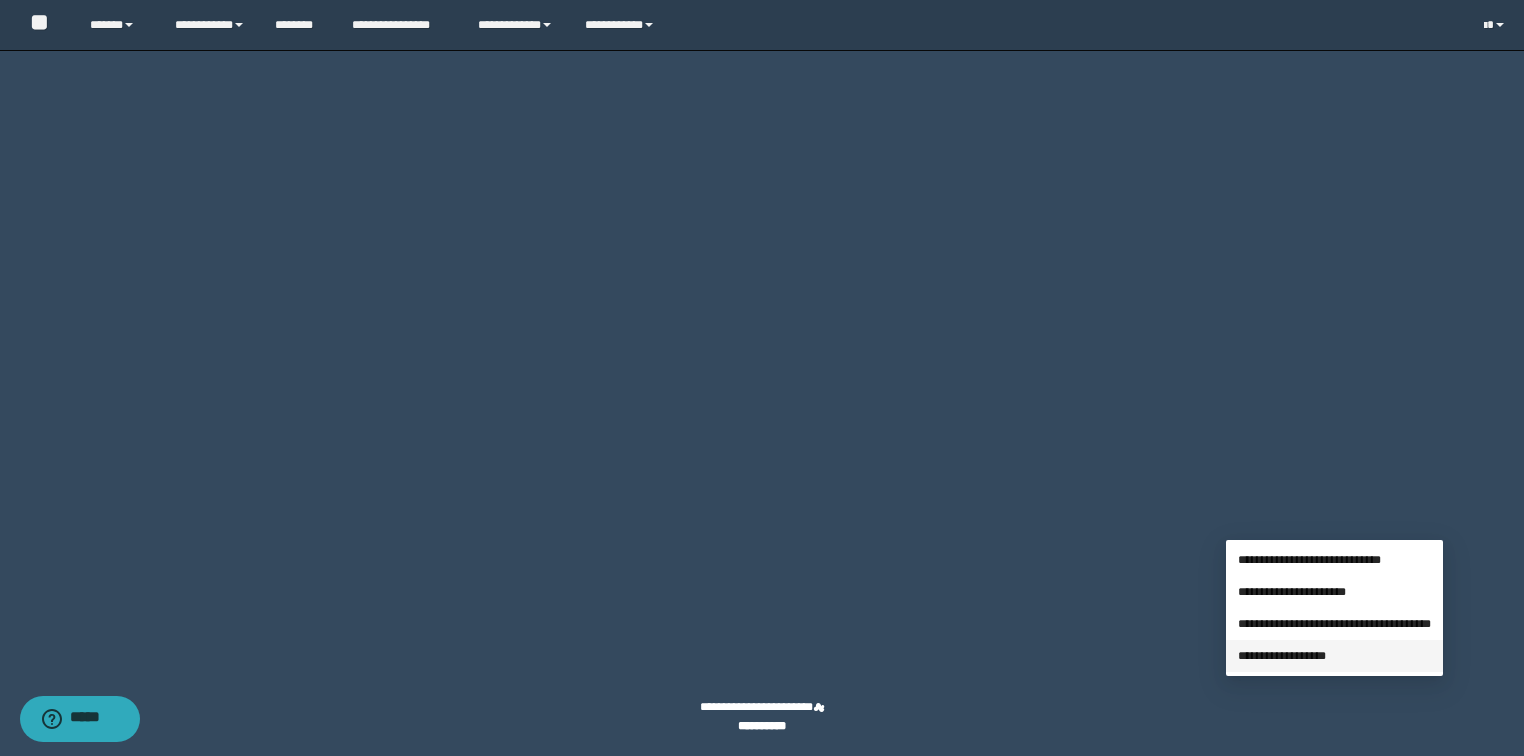 click on "**********" at bounding box center (1282, 656) 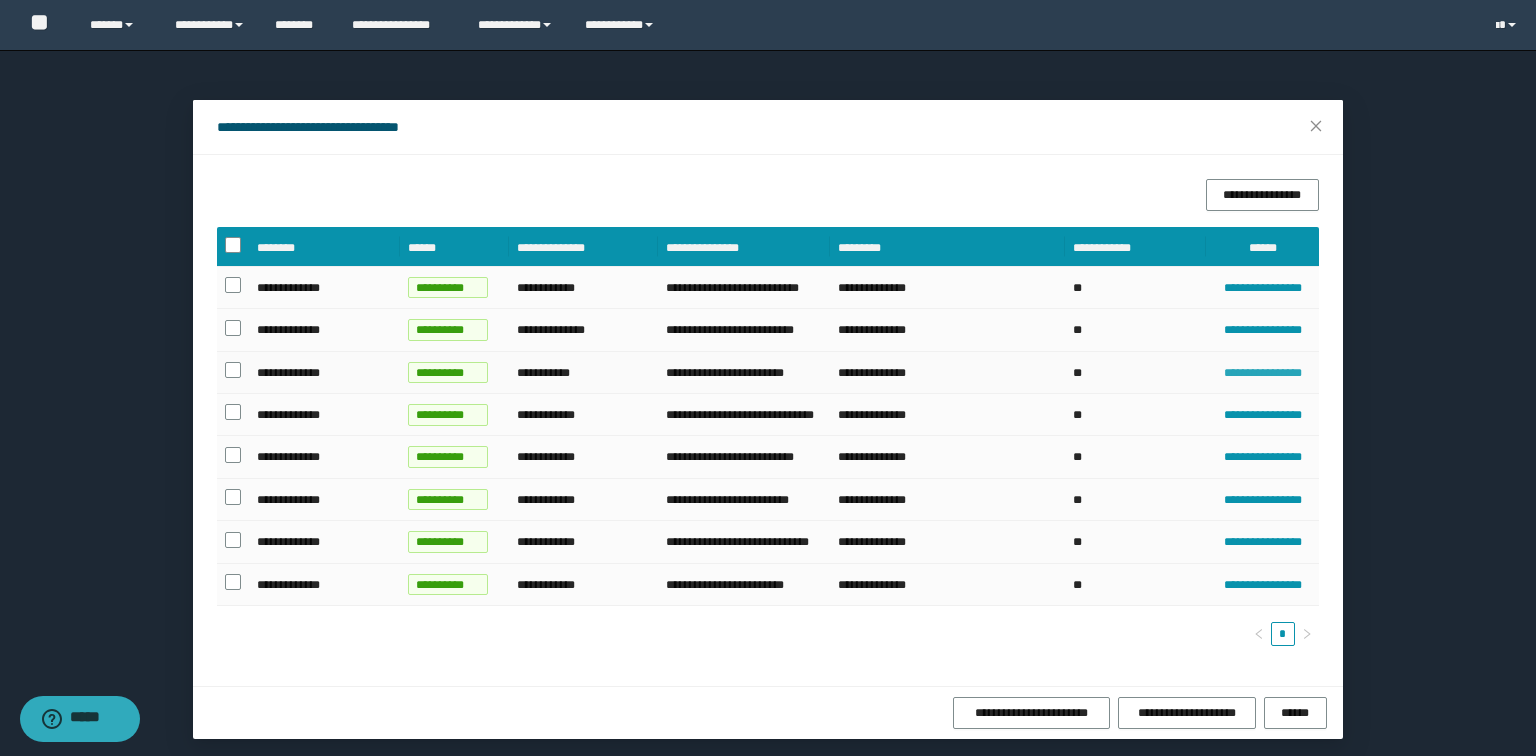click on "**********" at bounding box center [1262, 373] 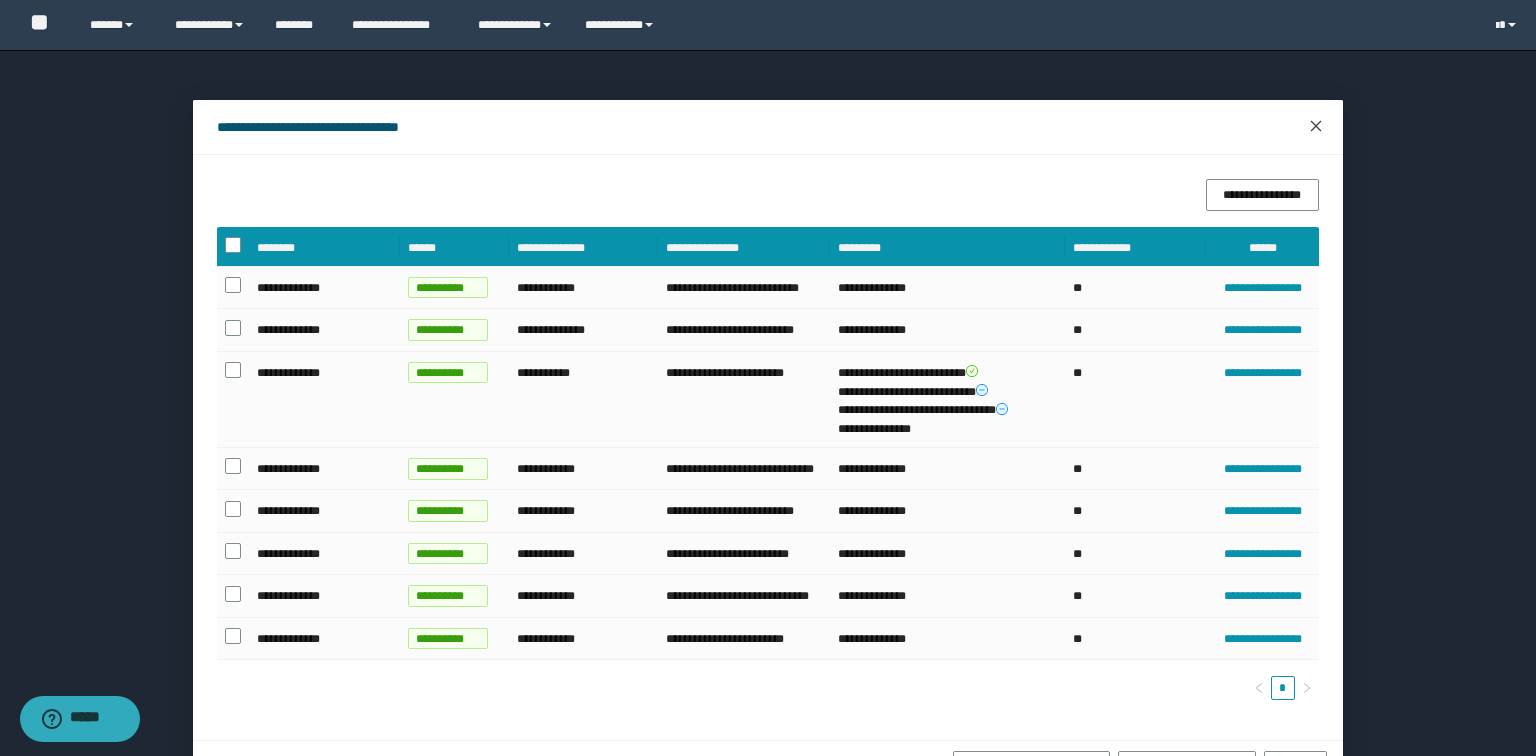 click 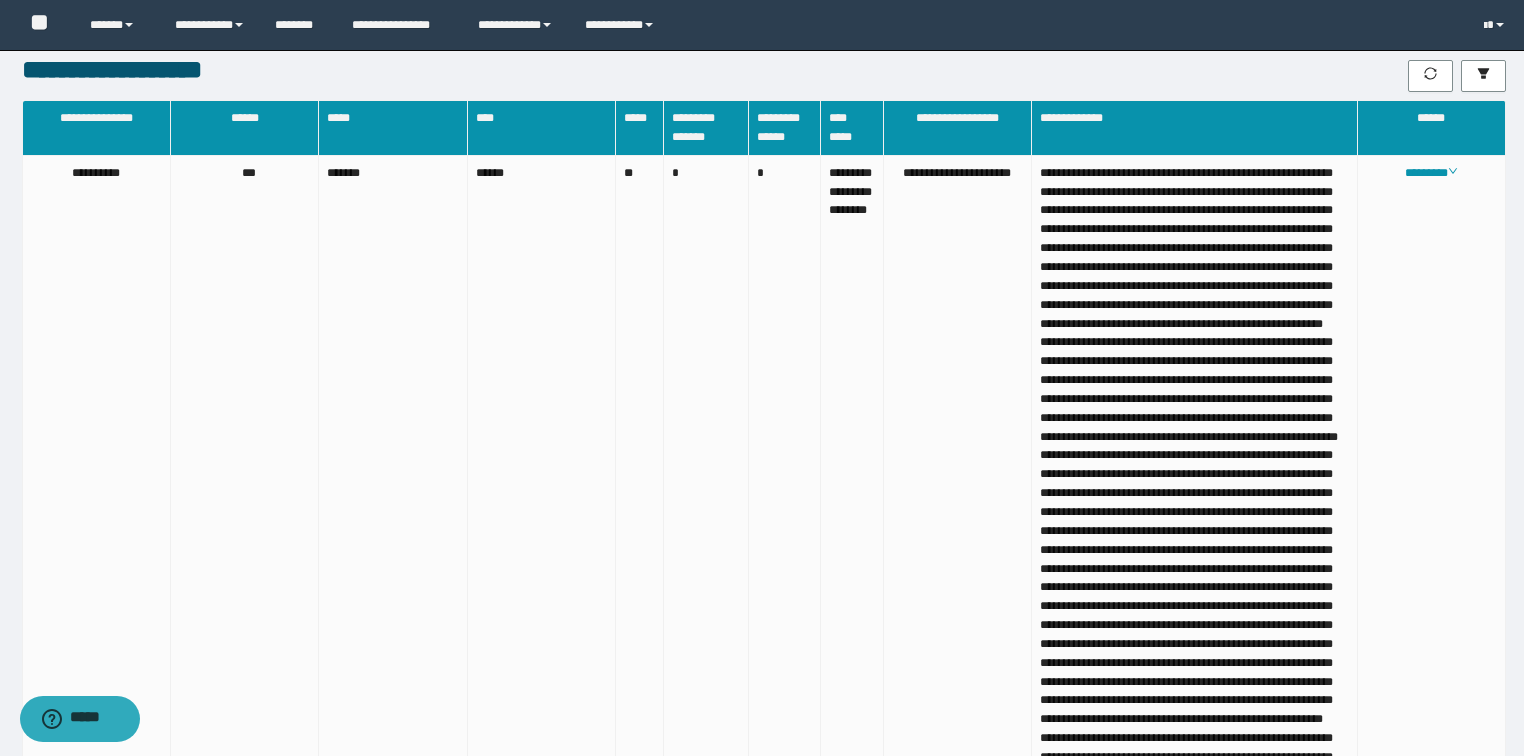 scroll, scrollTop: 0, scrollLeft: 0, axis: both 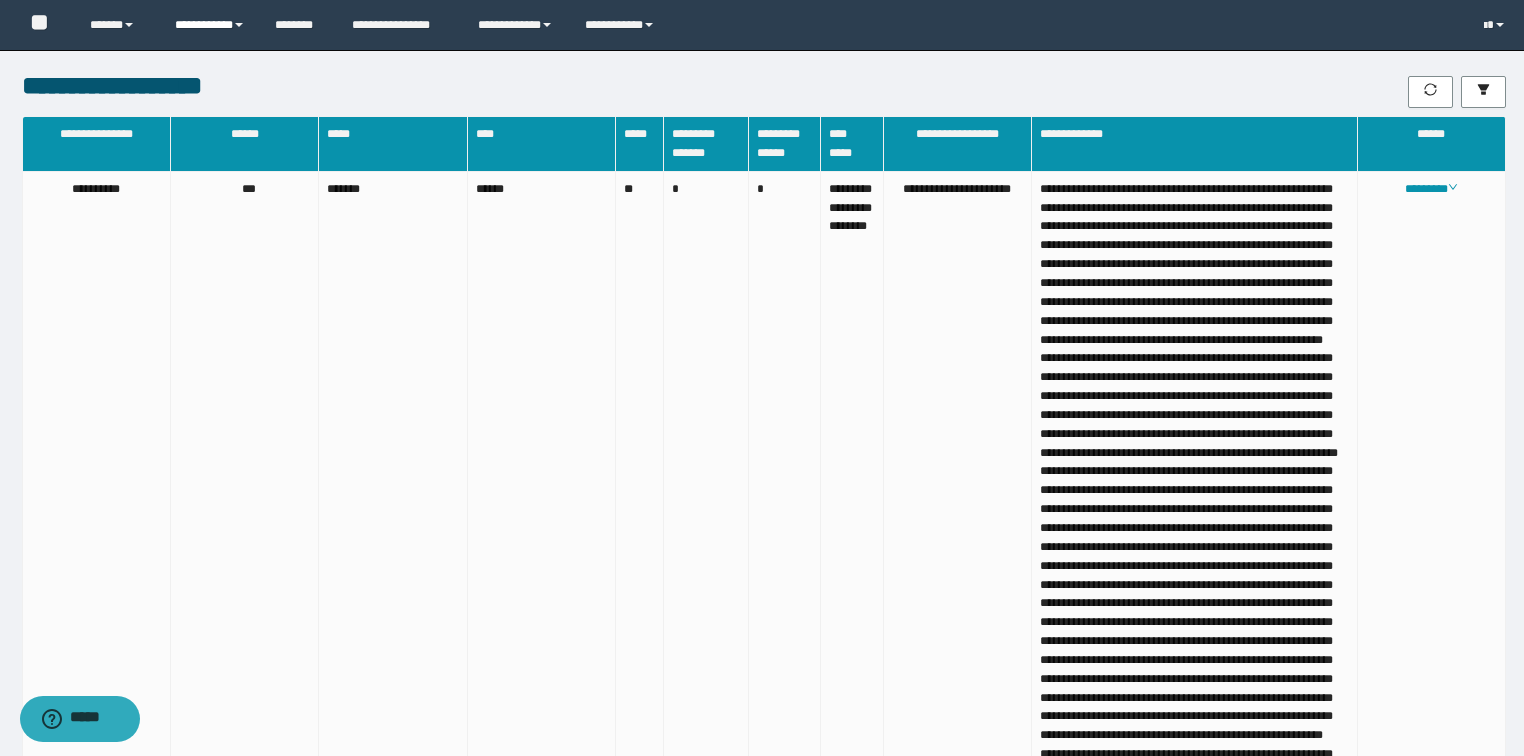 click on "**********" at bounding box center (210, 25) 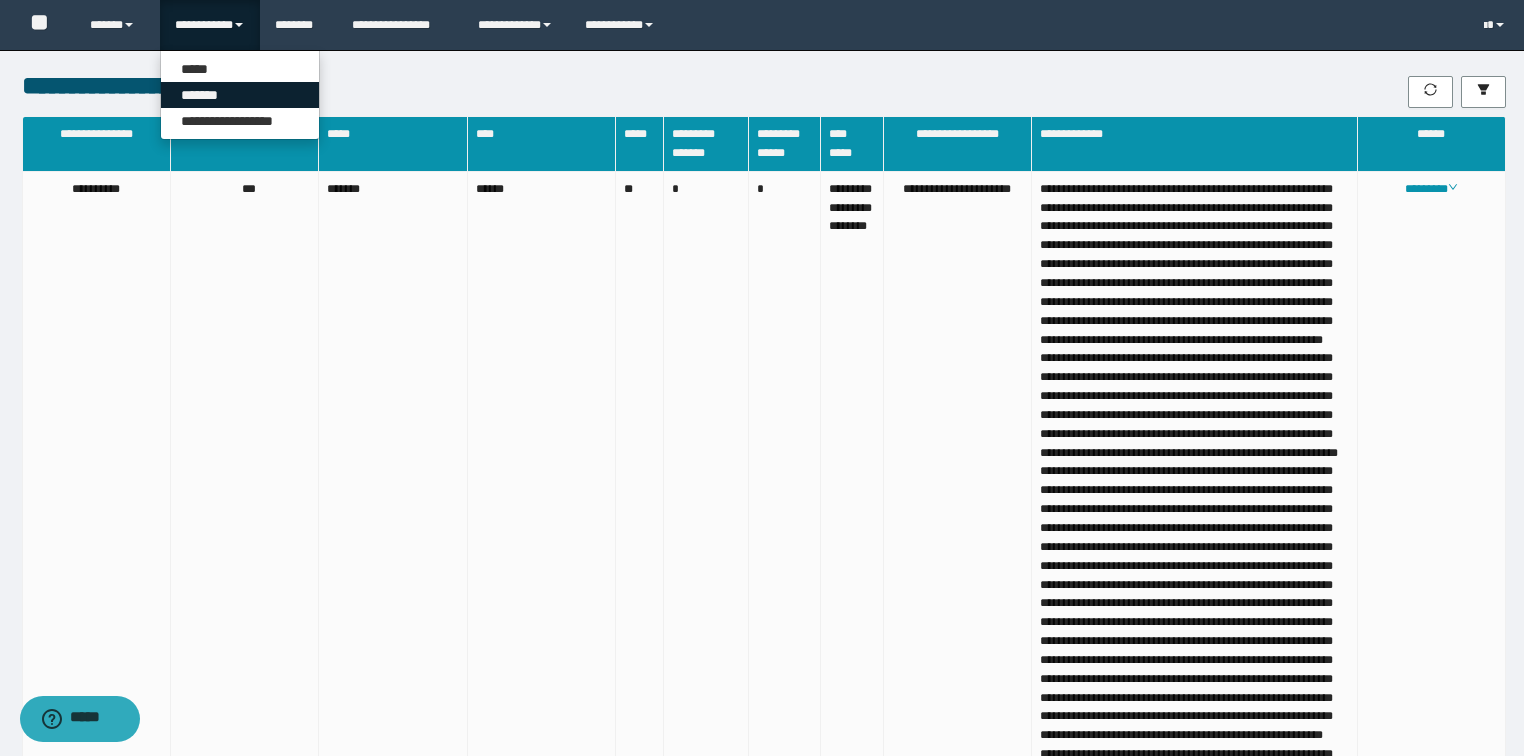 click on "*******" at bounding box center [240, 95] 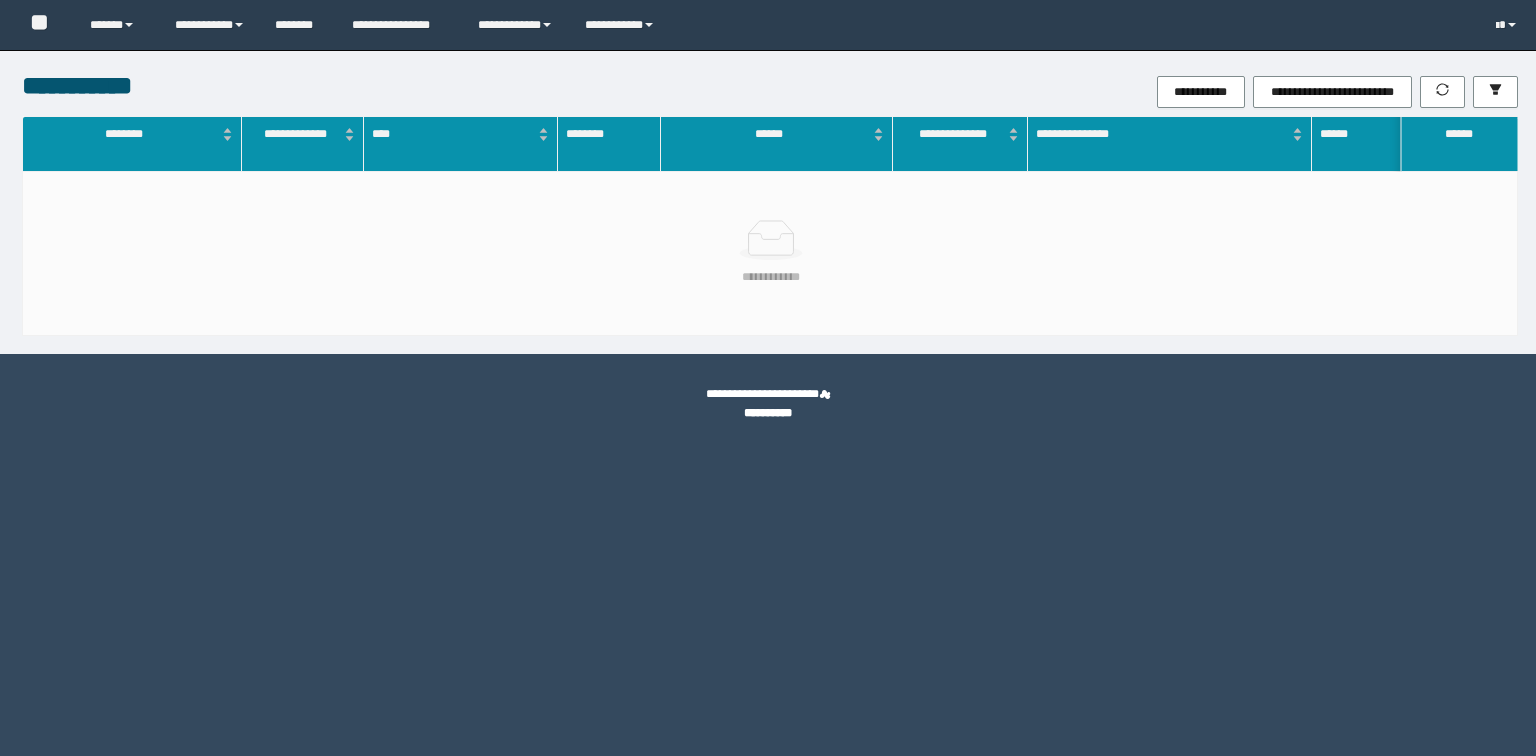scroll, scrollTop: 0, scrollLeft: 0, axis: both 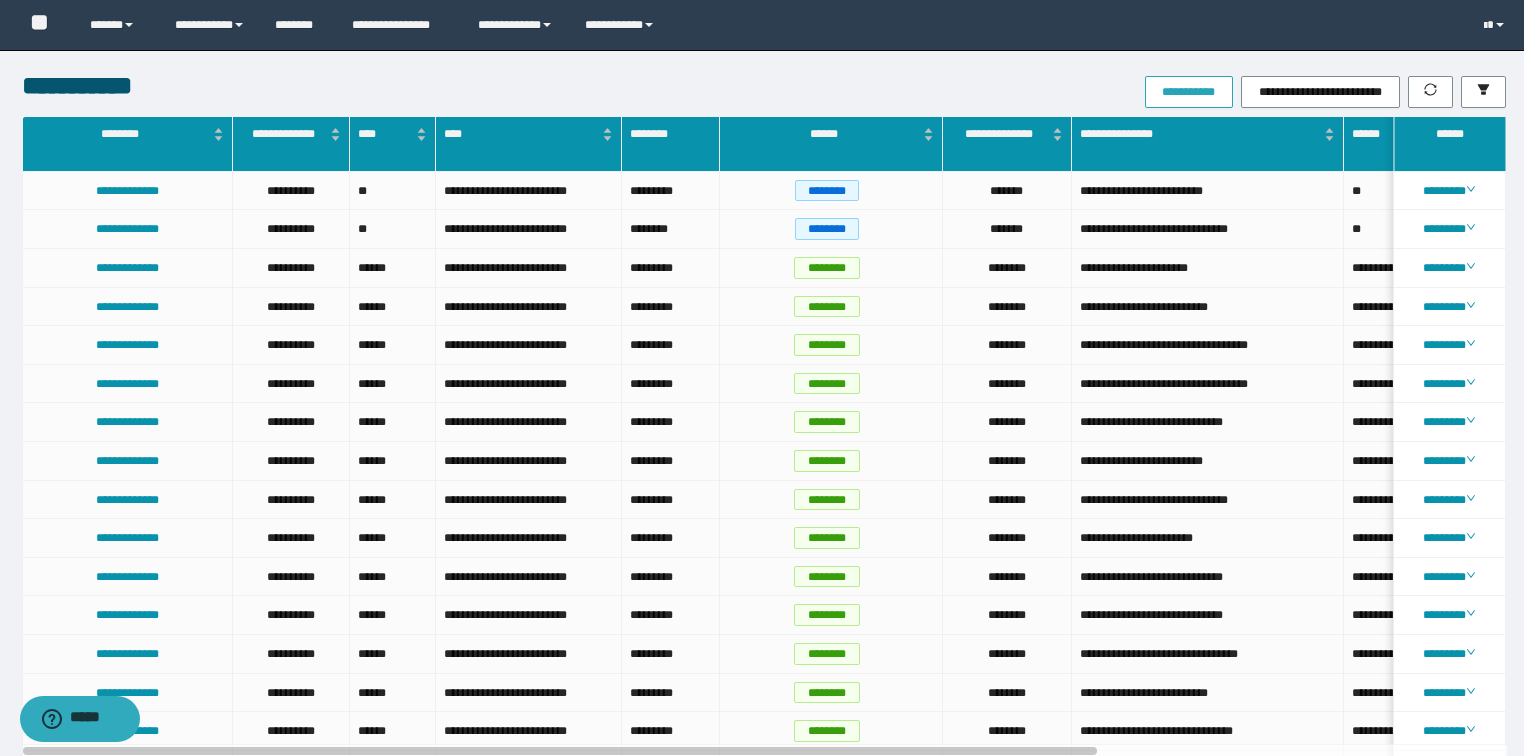 click on "**********" at bounding box center (1189, 92) 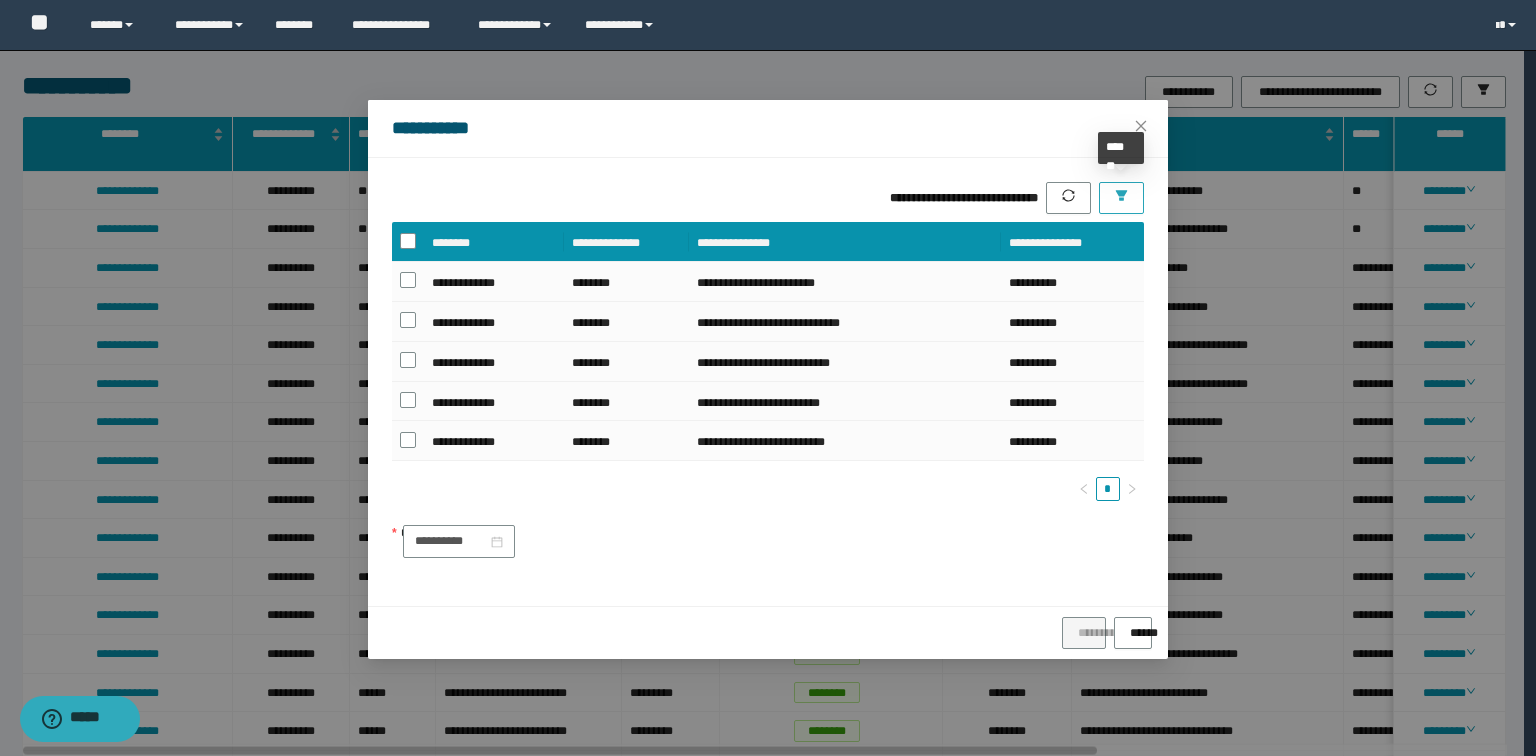 click 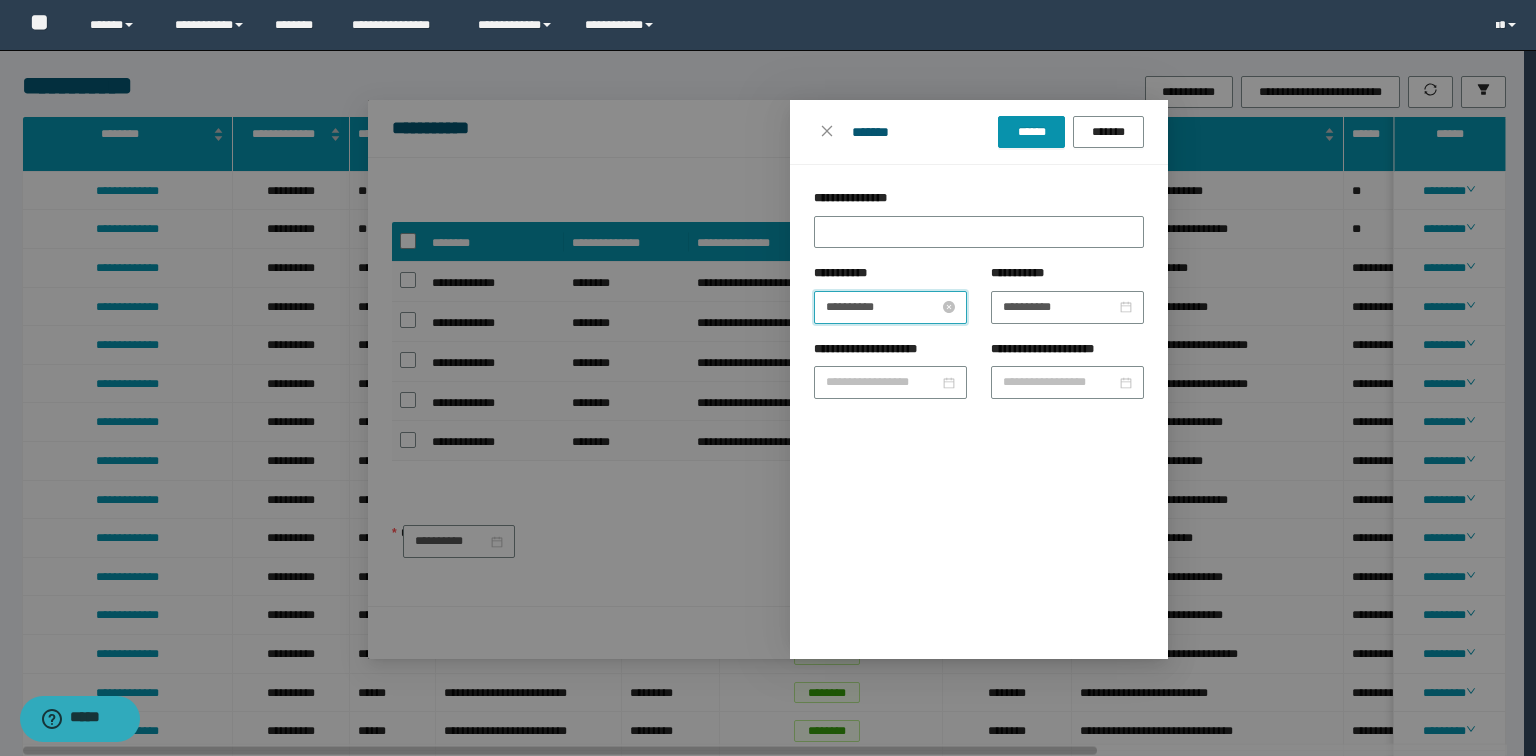 click on "**********" at bounding box center [882, 307] 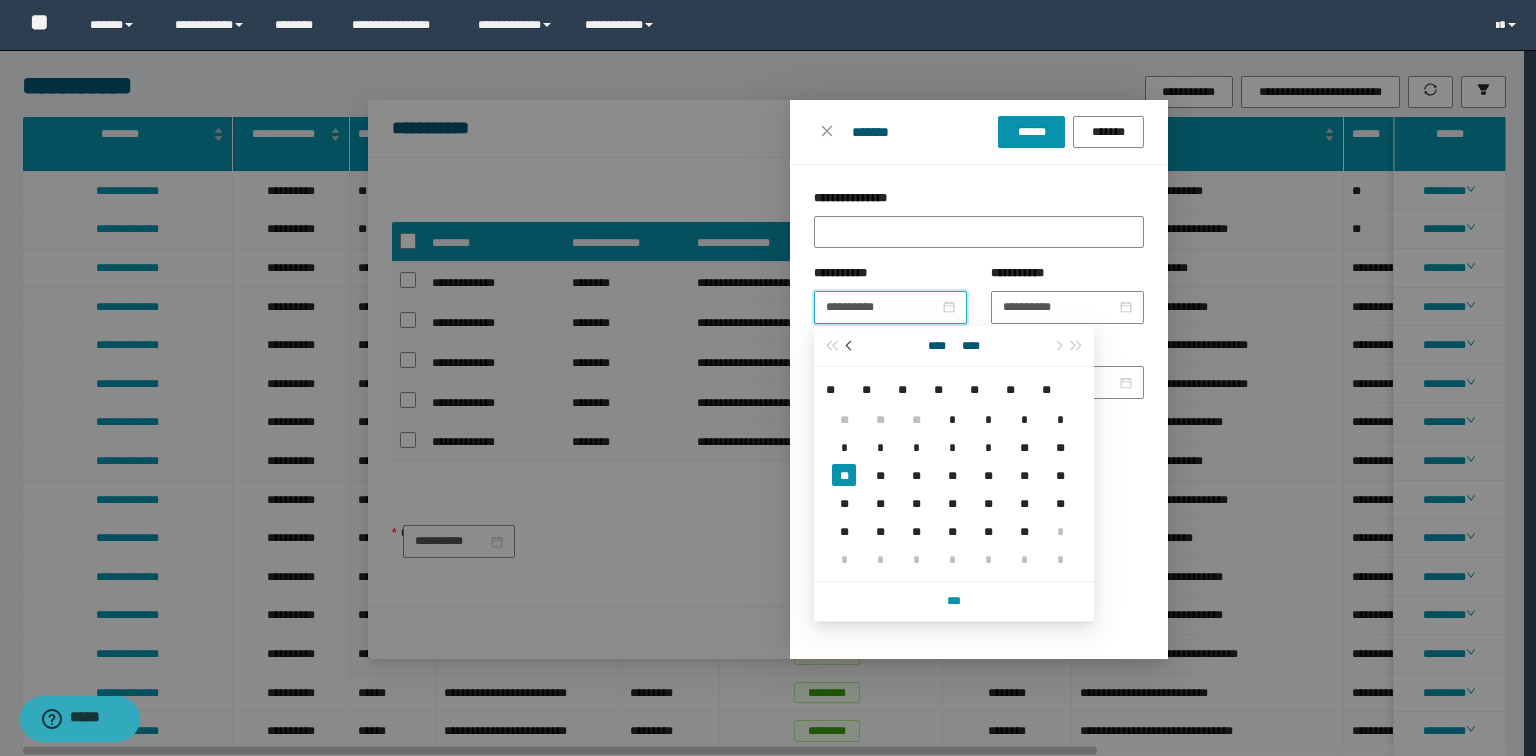 click at bounding box center [851, 346] 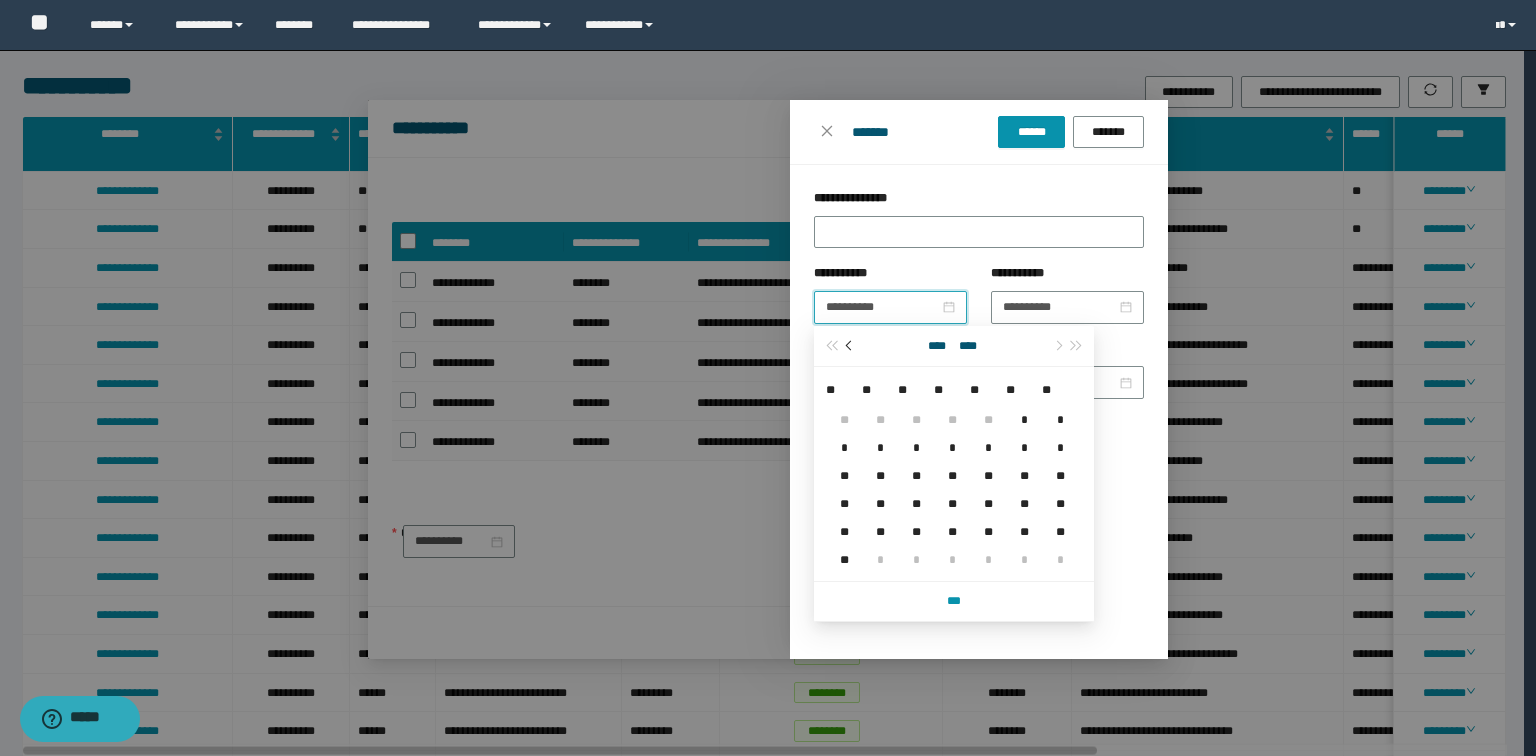 click at bounding box center (851, 346) 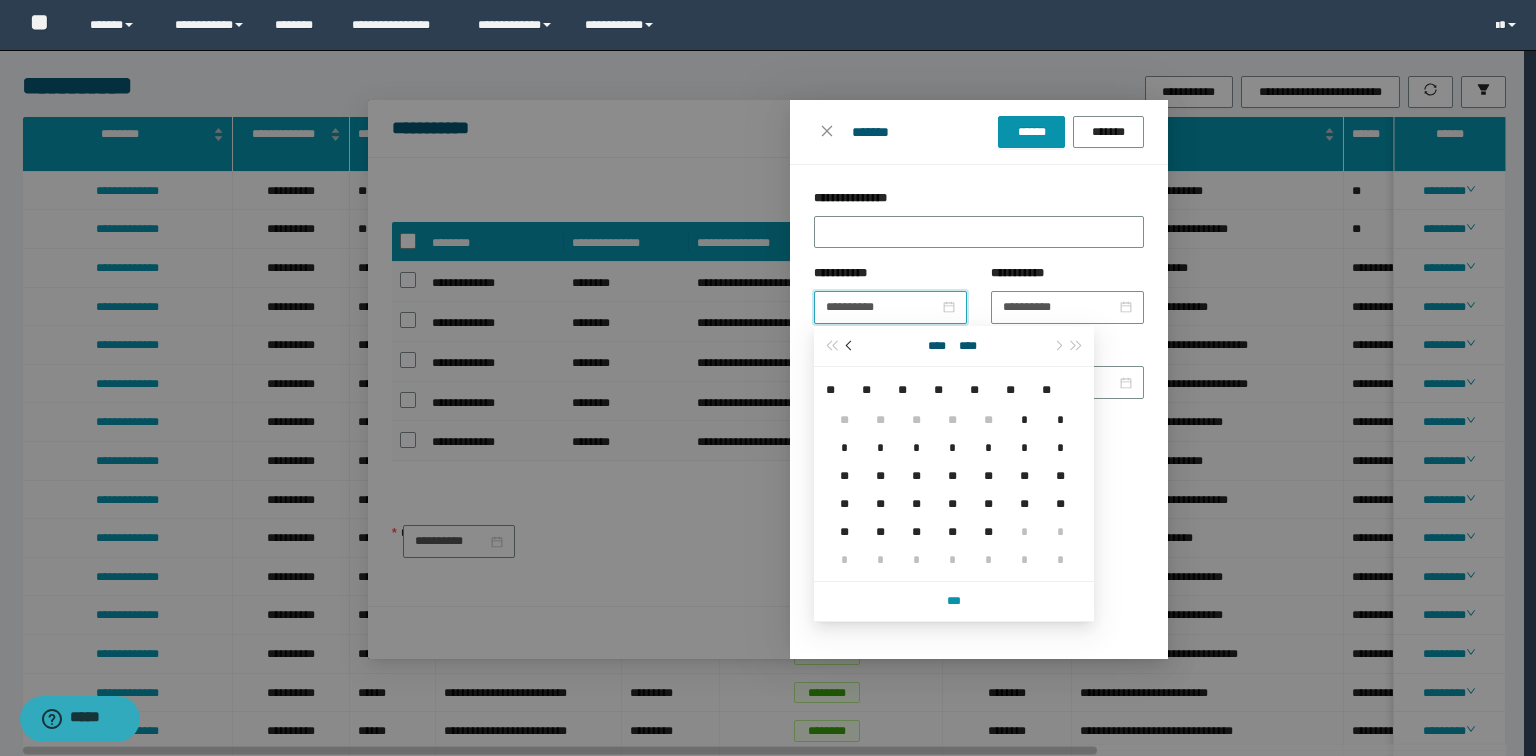 click at bounding box center (851, 346) 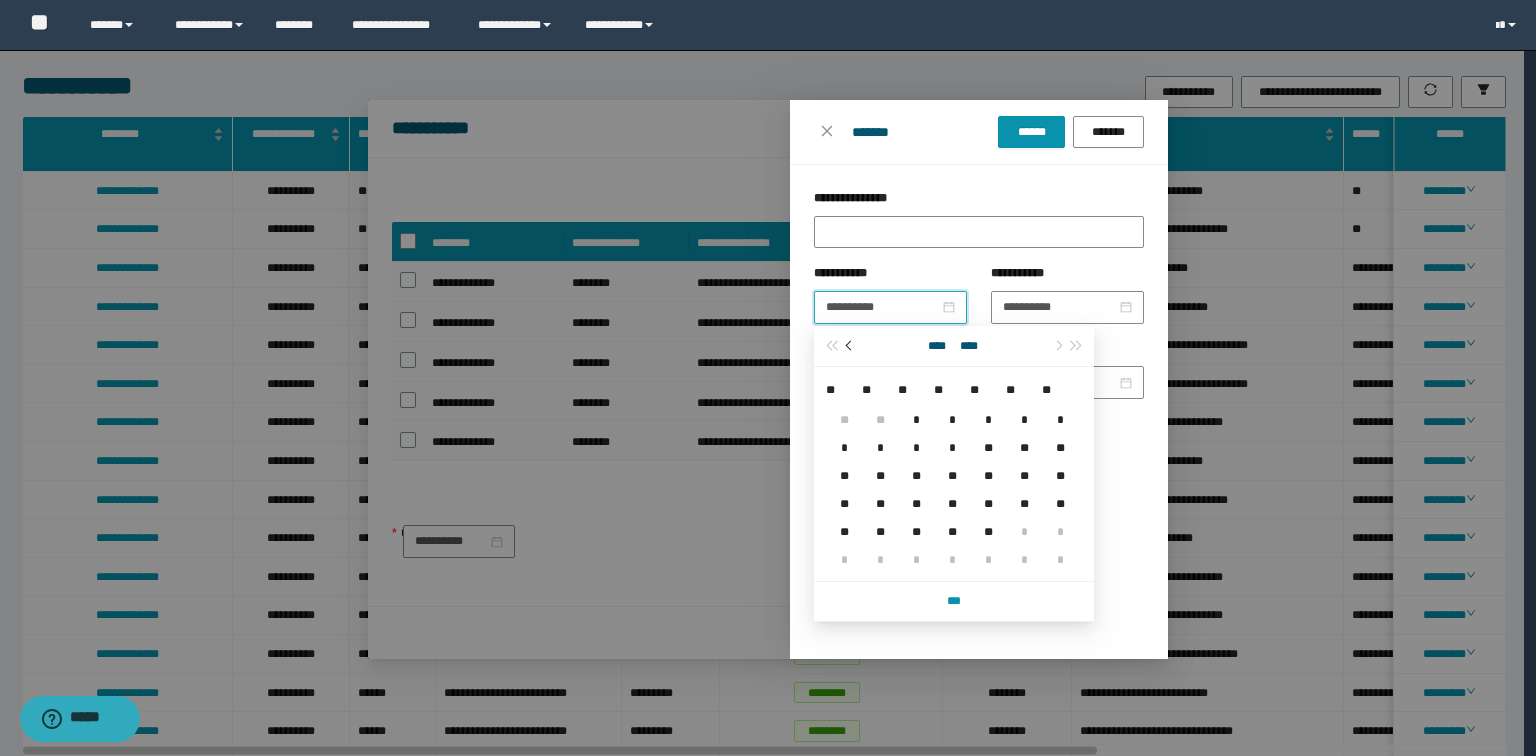 click at bounding box center (851, 346) 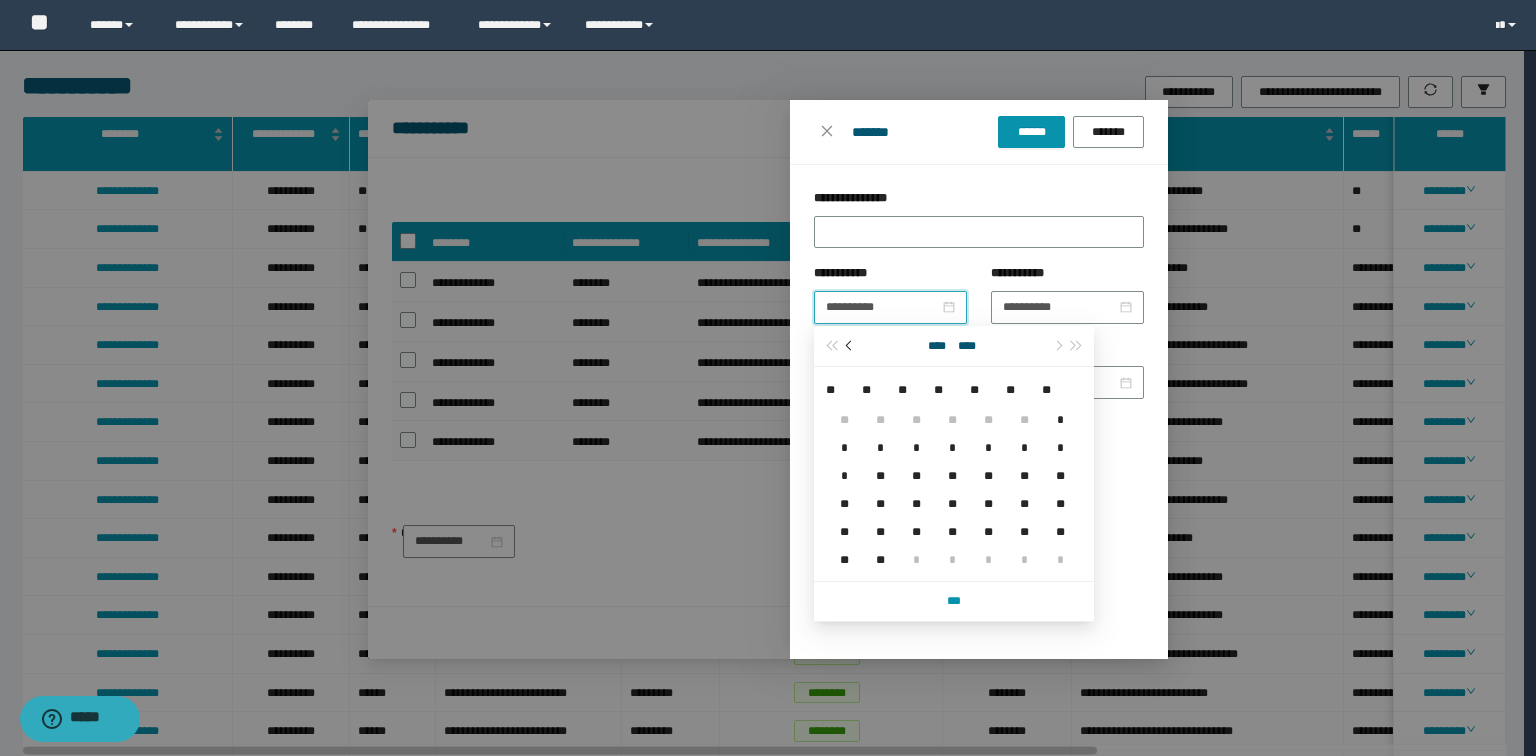 click at bounding box center [851, 346] 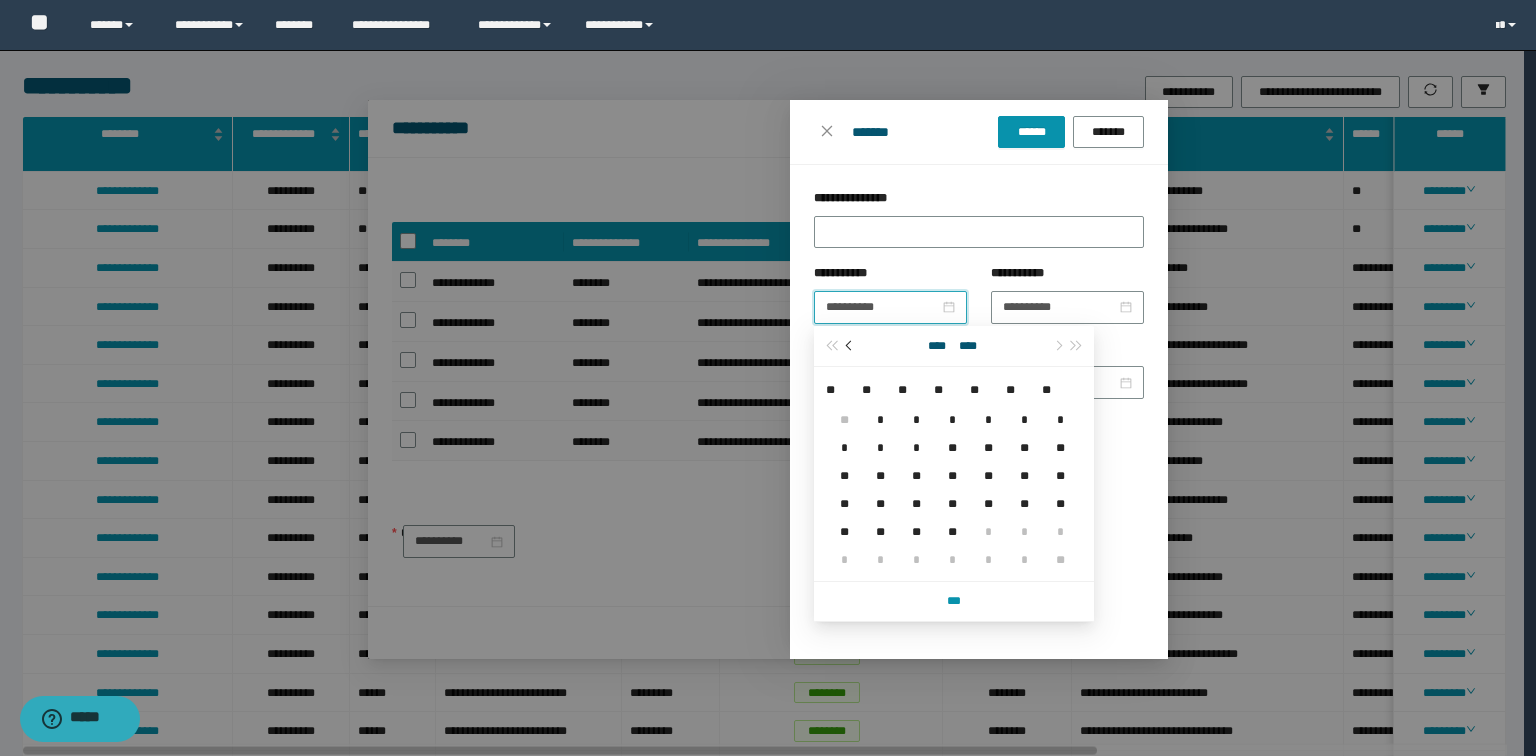 click at bounding box center (851, 346) 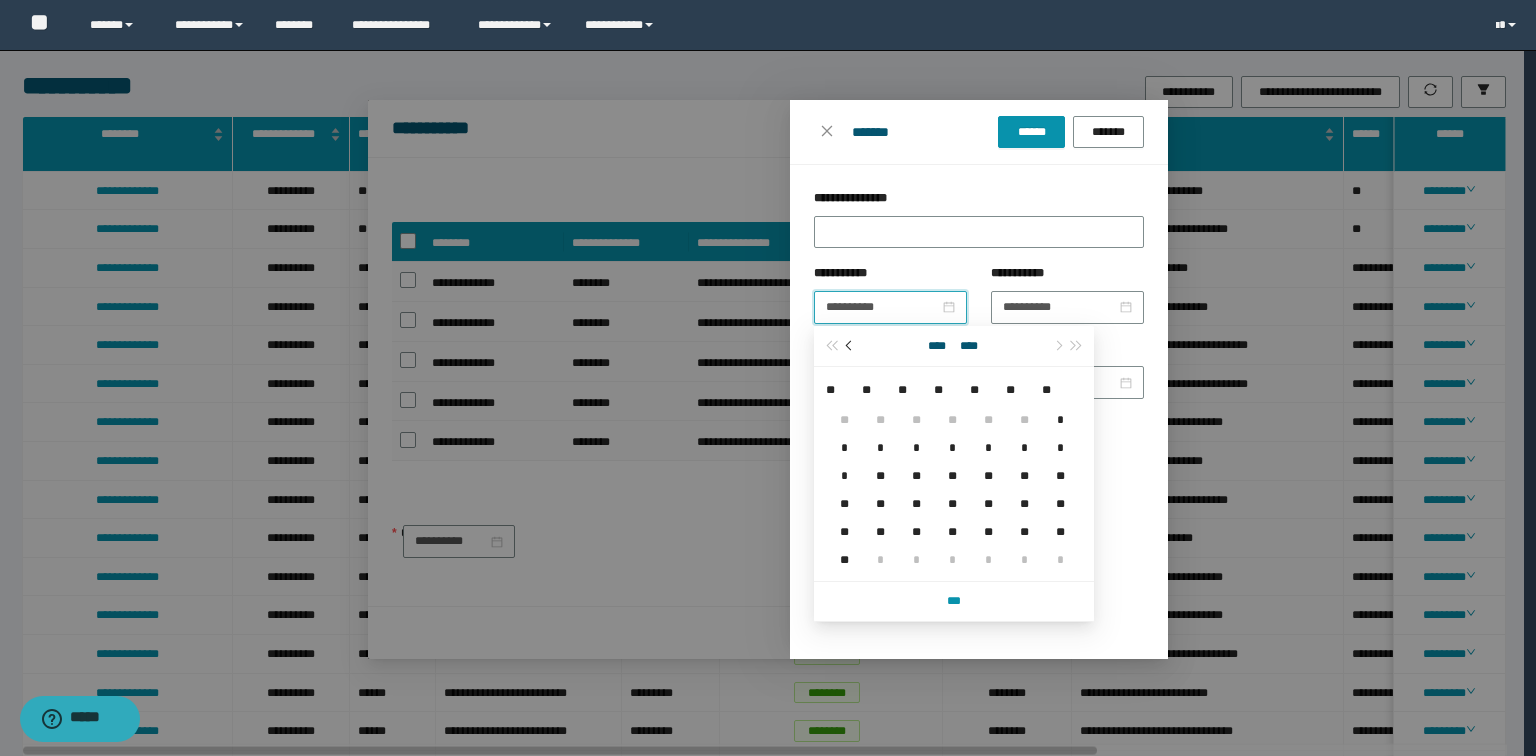 click at bounding box center (851, 346) 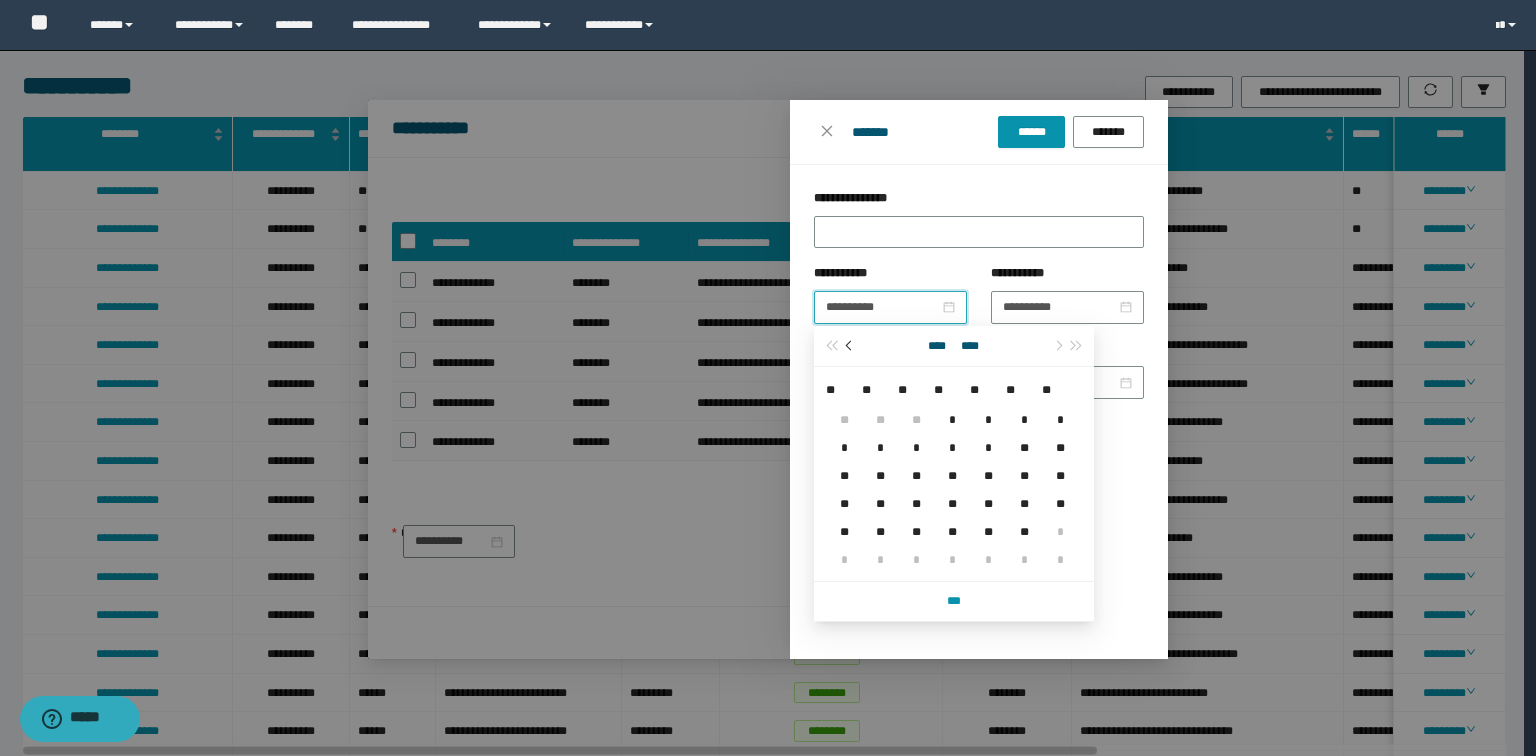 click at bounding box center [851, 346] 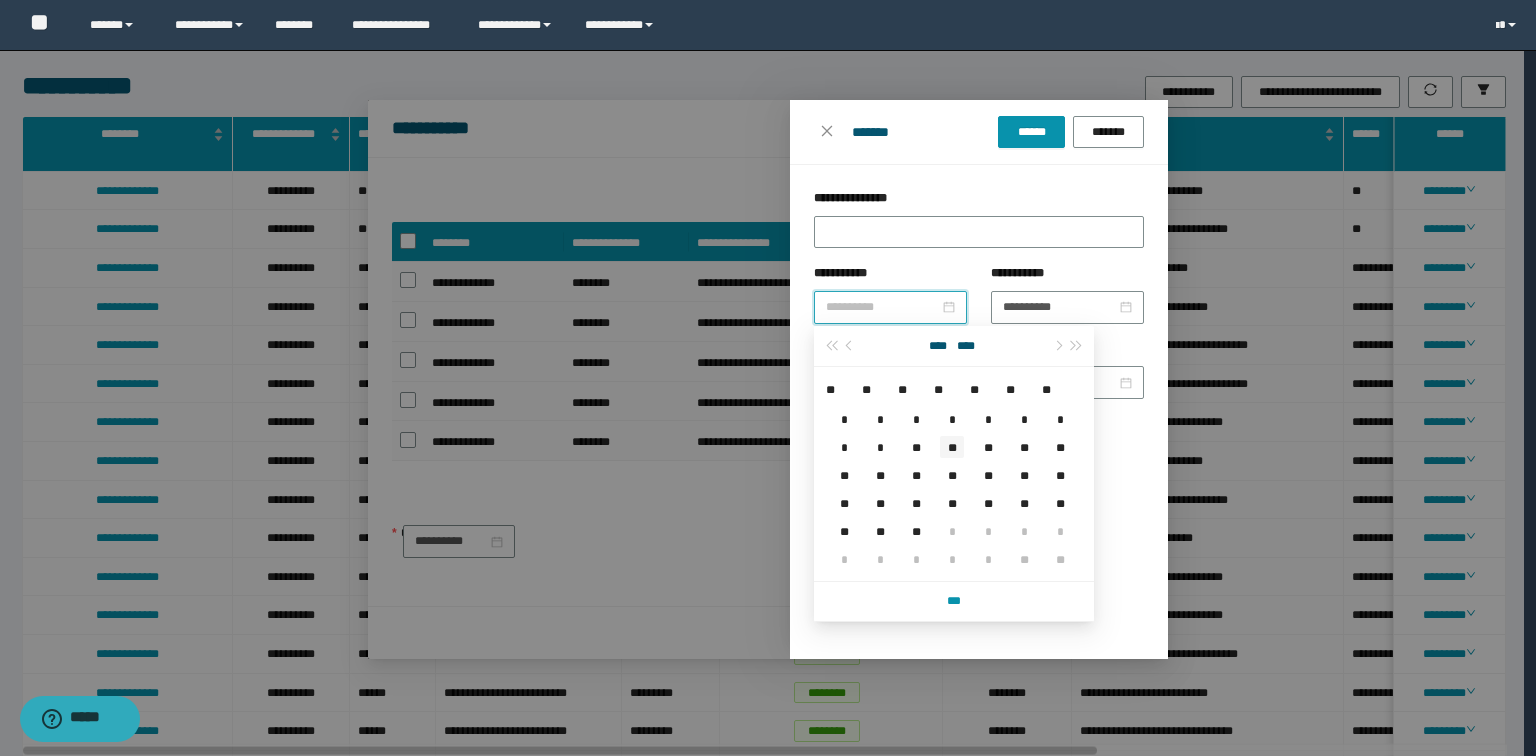 type on "**********" 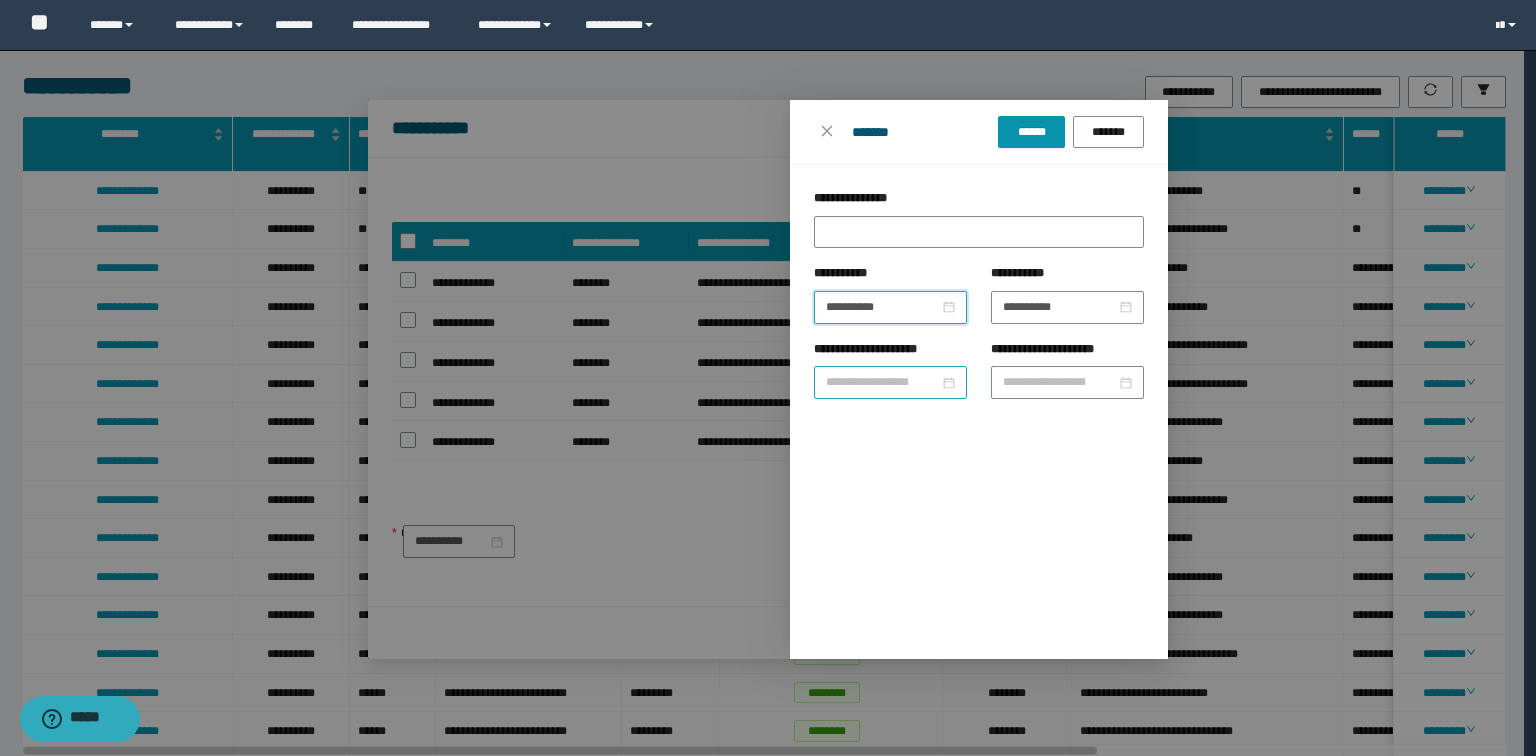click on "**********" at bounding box center (882, 382) 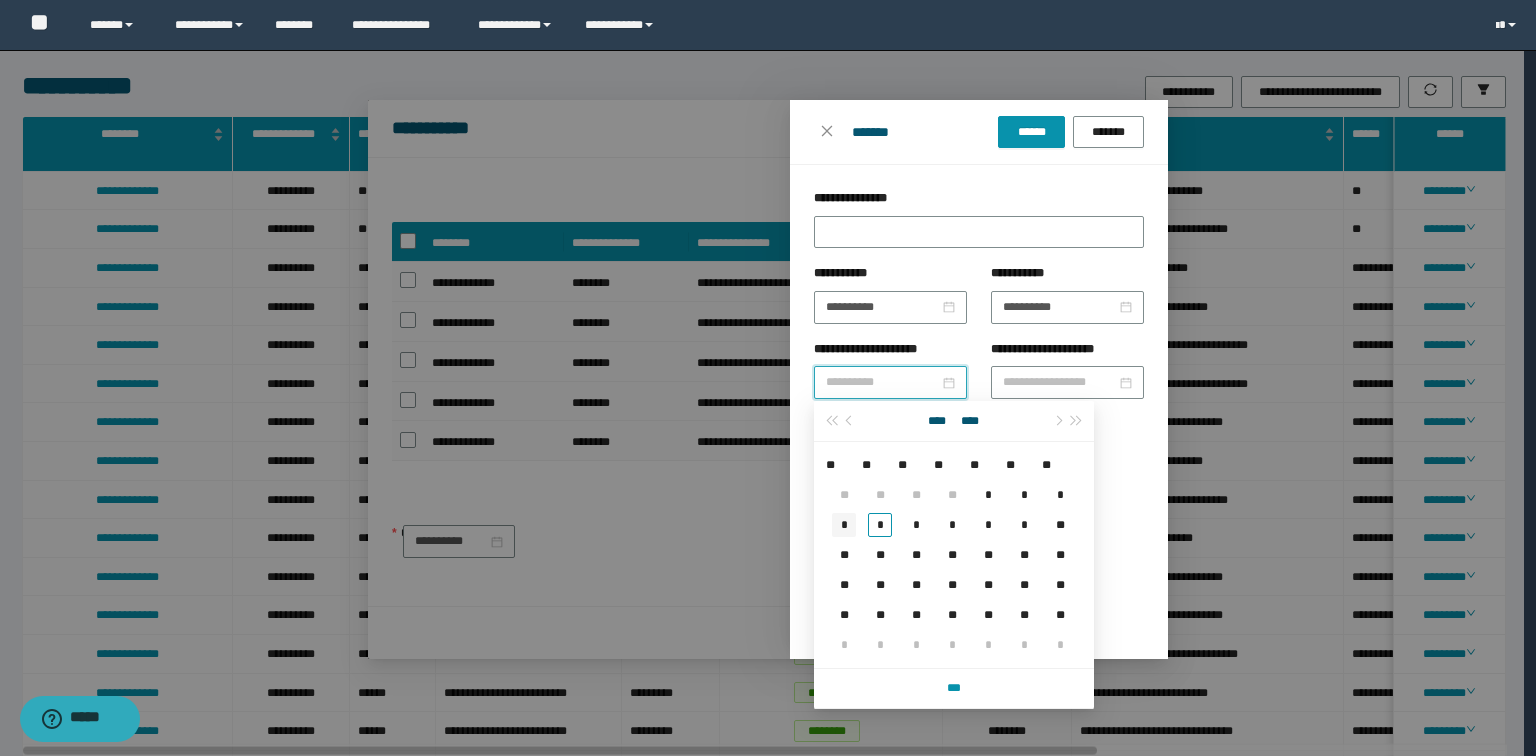 type on "**********" 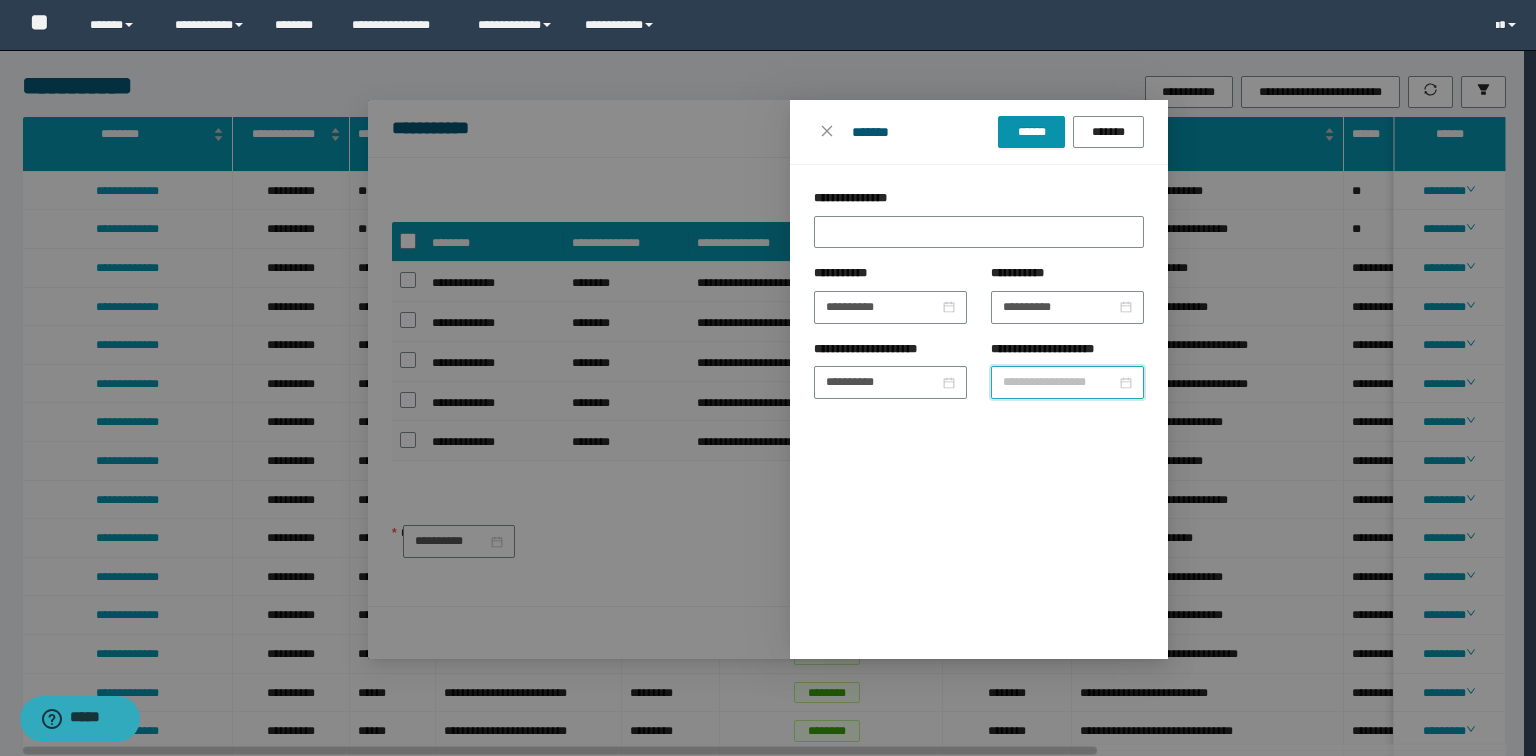 click on "**********" at bounding box center (1059, 382) 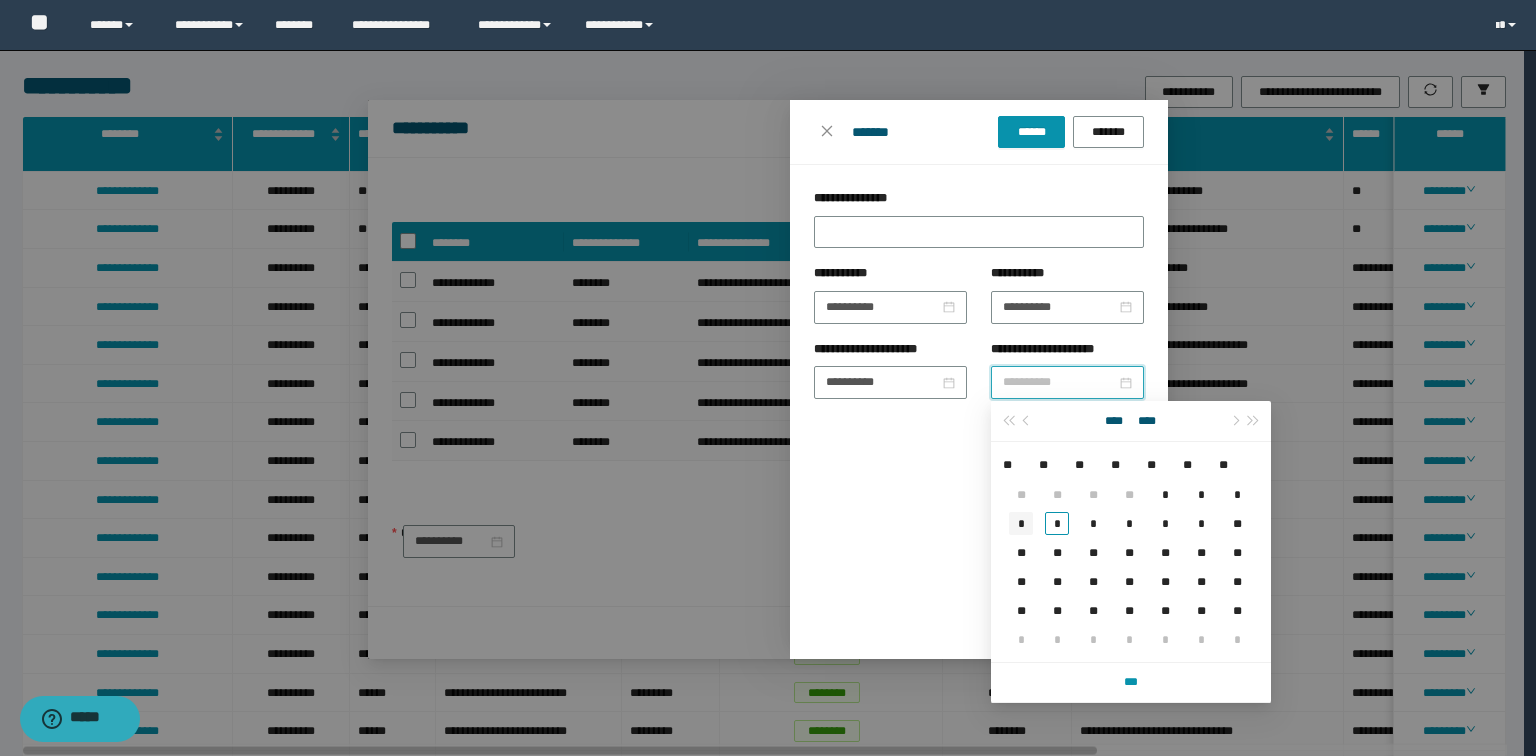 type on "**********" 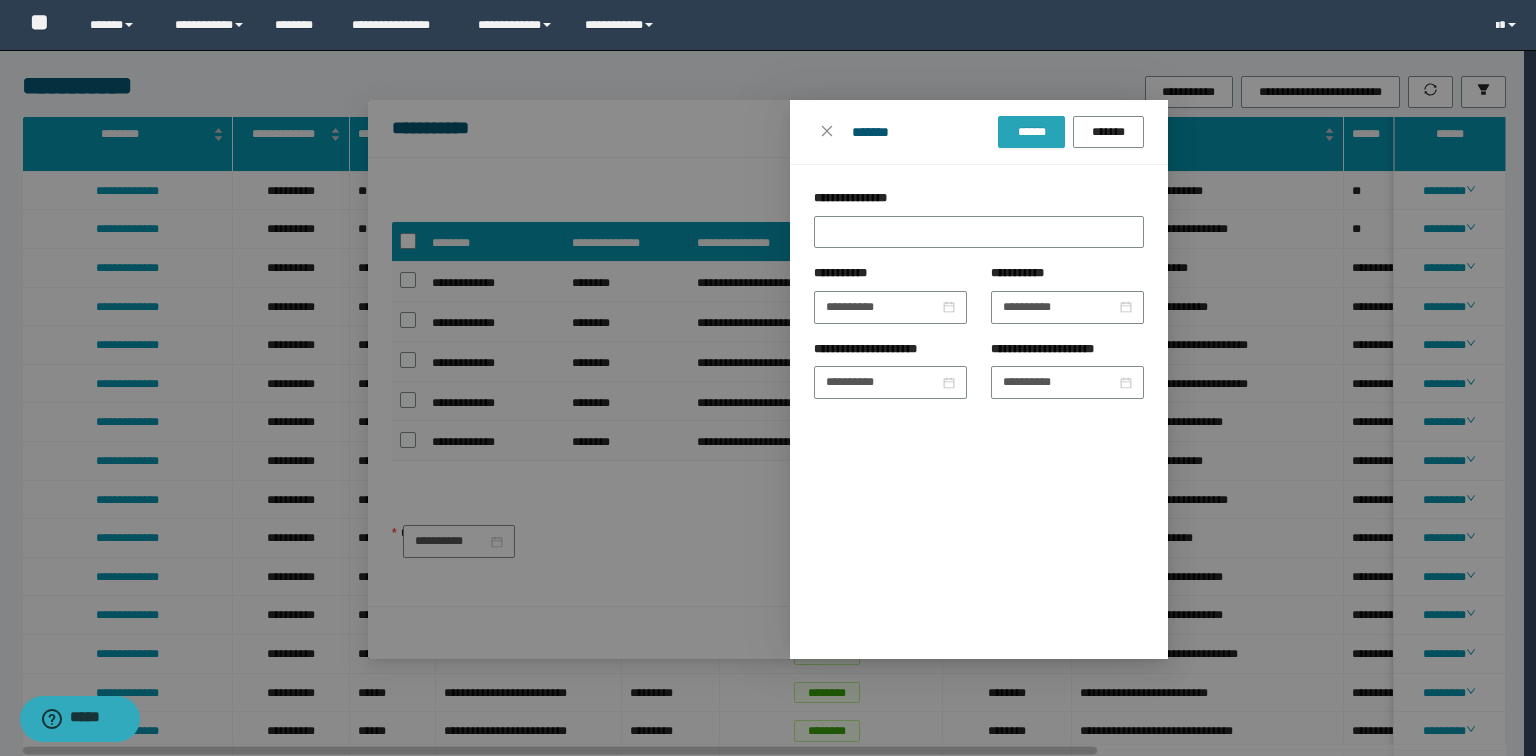 click on "******" at bounding box center (1031, 132) 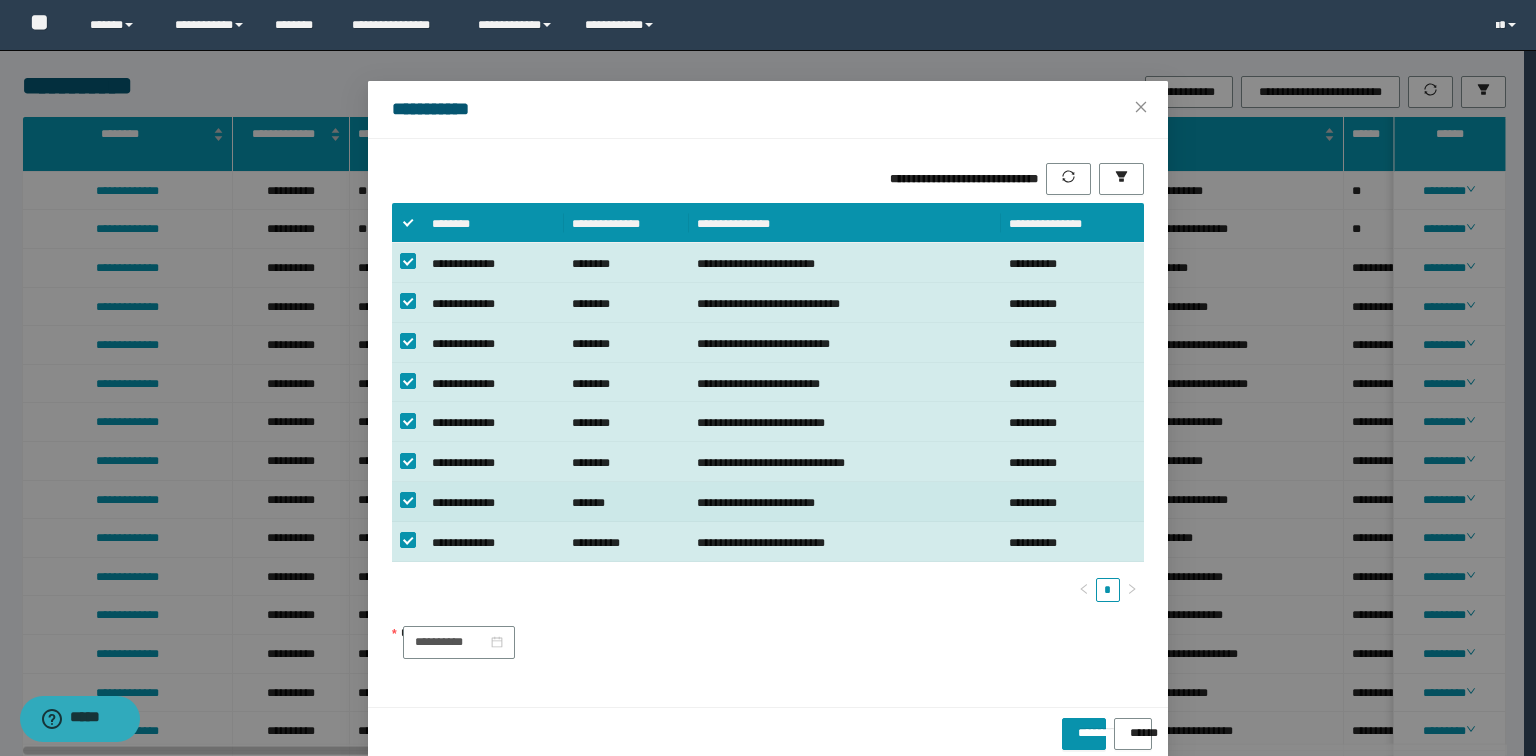 scroll, scrollTop: 29, scrollLeft: 0, axis: vertical 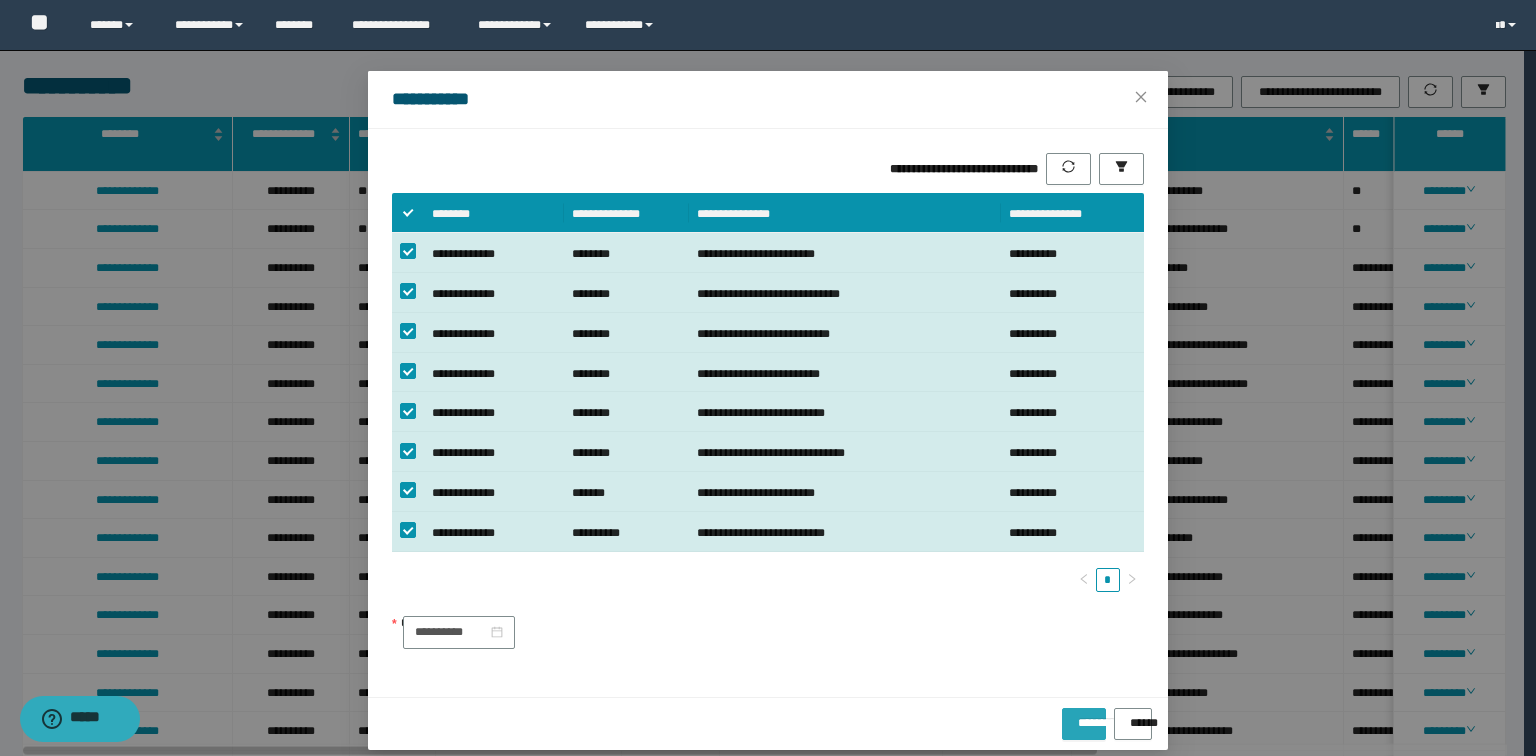 click on "**********" at bounding box center [1083, 716] 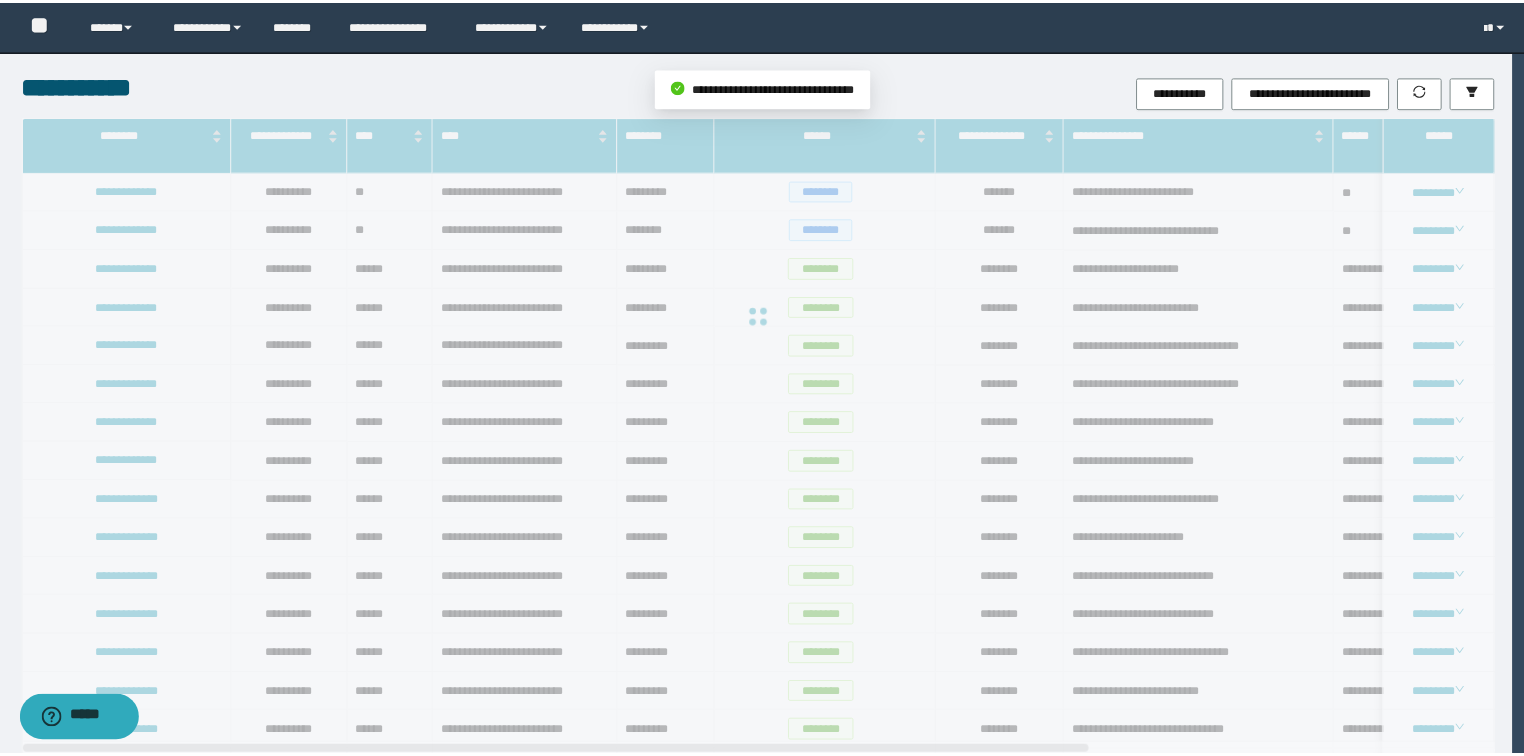 scroll, scrollTop: 0, scrollLeft: 0, axis: both 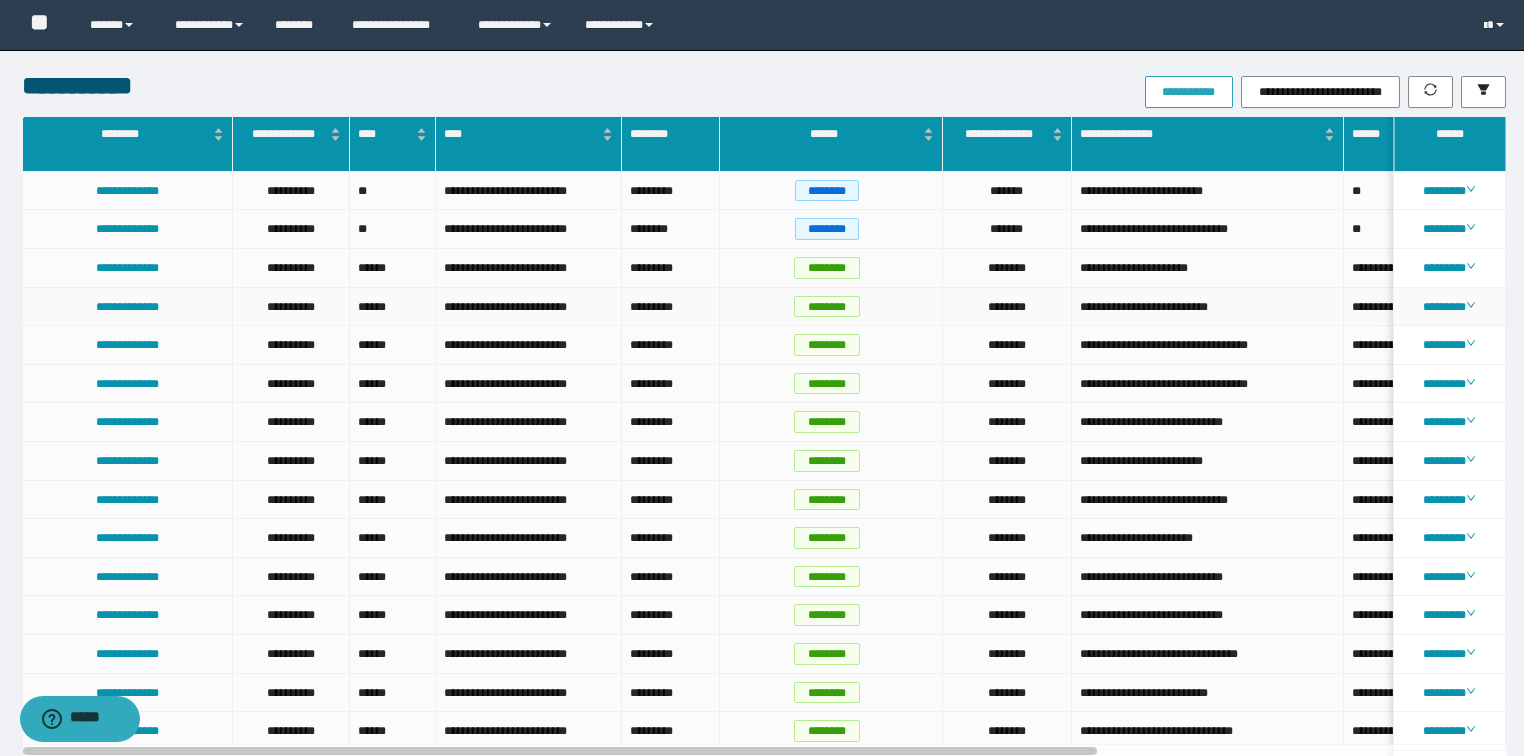 type 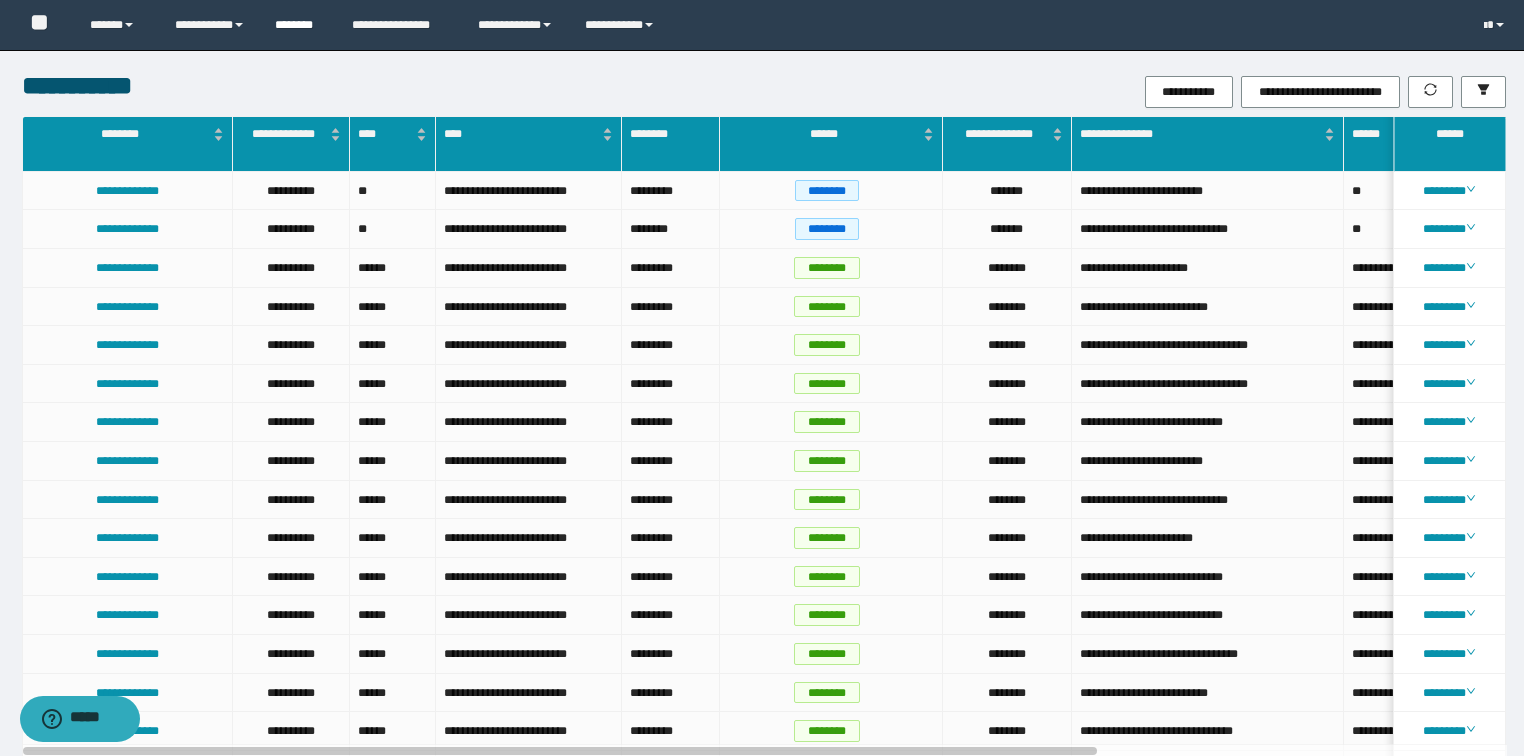 click on "********" at bounding box center (298, 25) 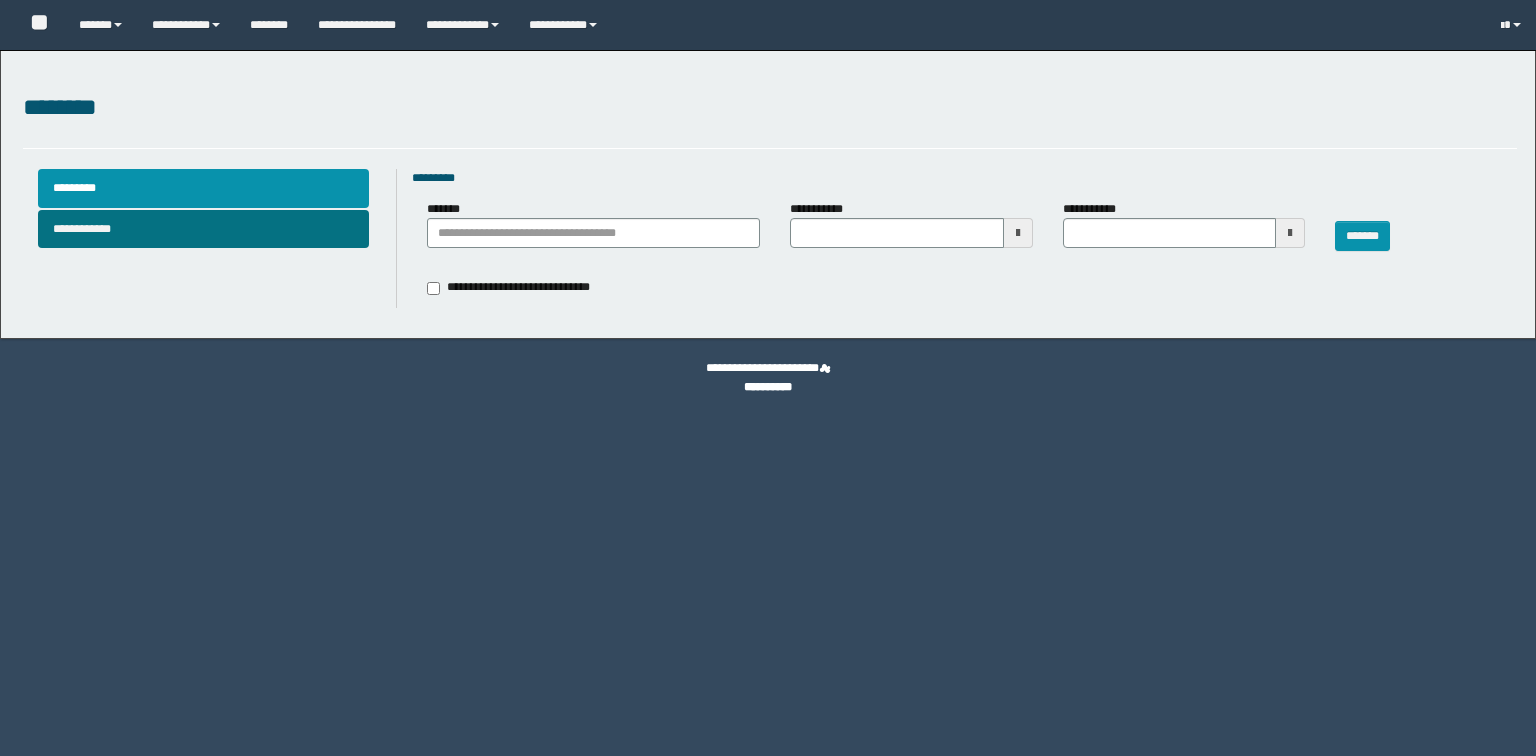 type 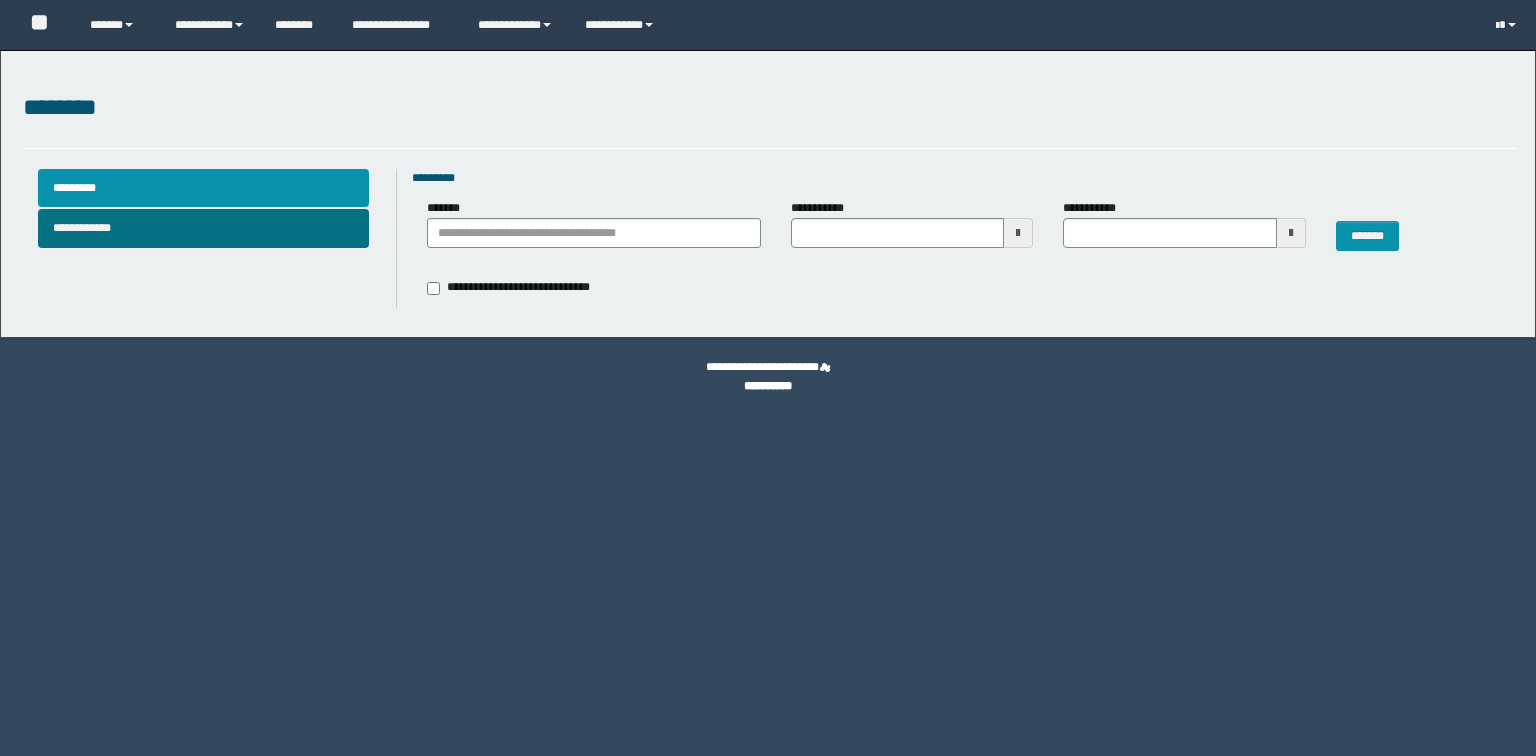 scroll, scrollTop: 0, scrollLeft: 0, axis: both 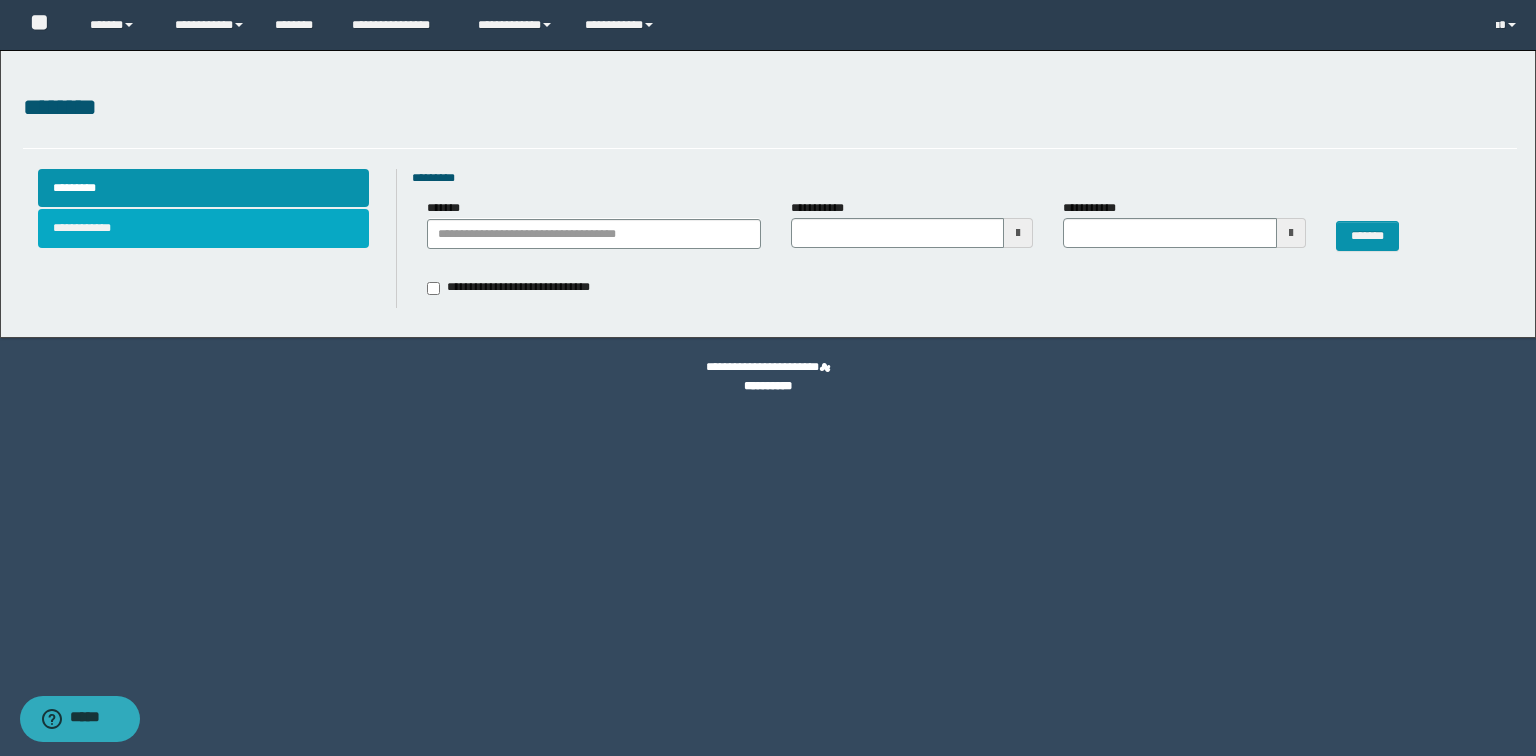 click on "**********" at bounding box center (204, 228) 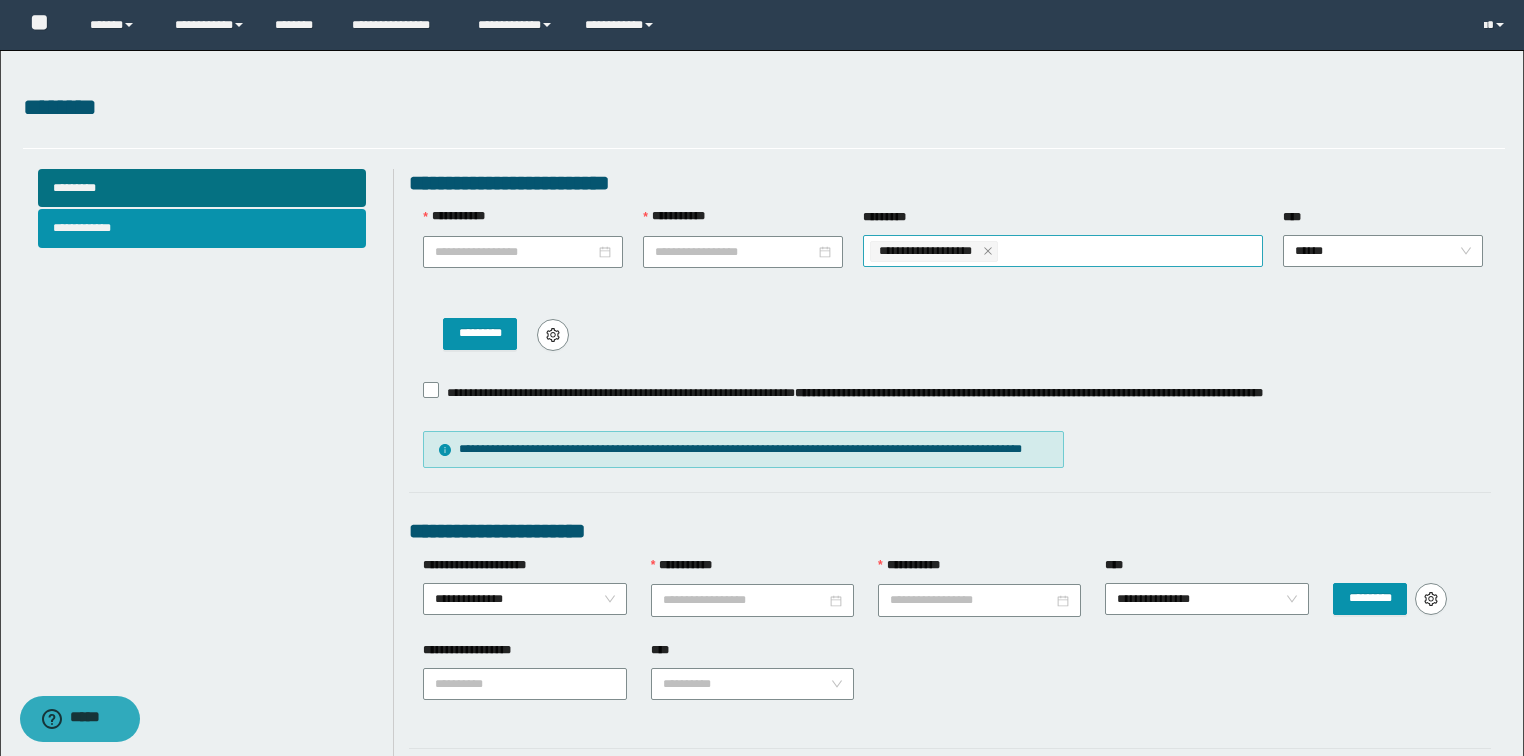 scroll, scrollTop: 856, scrollLeft: 0, axis: vertical 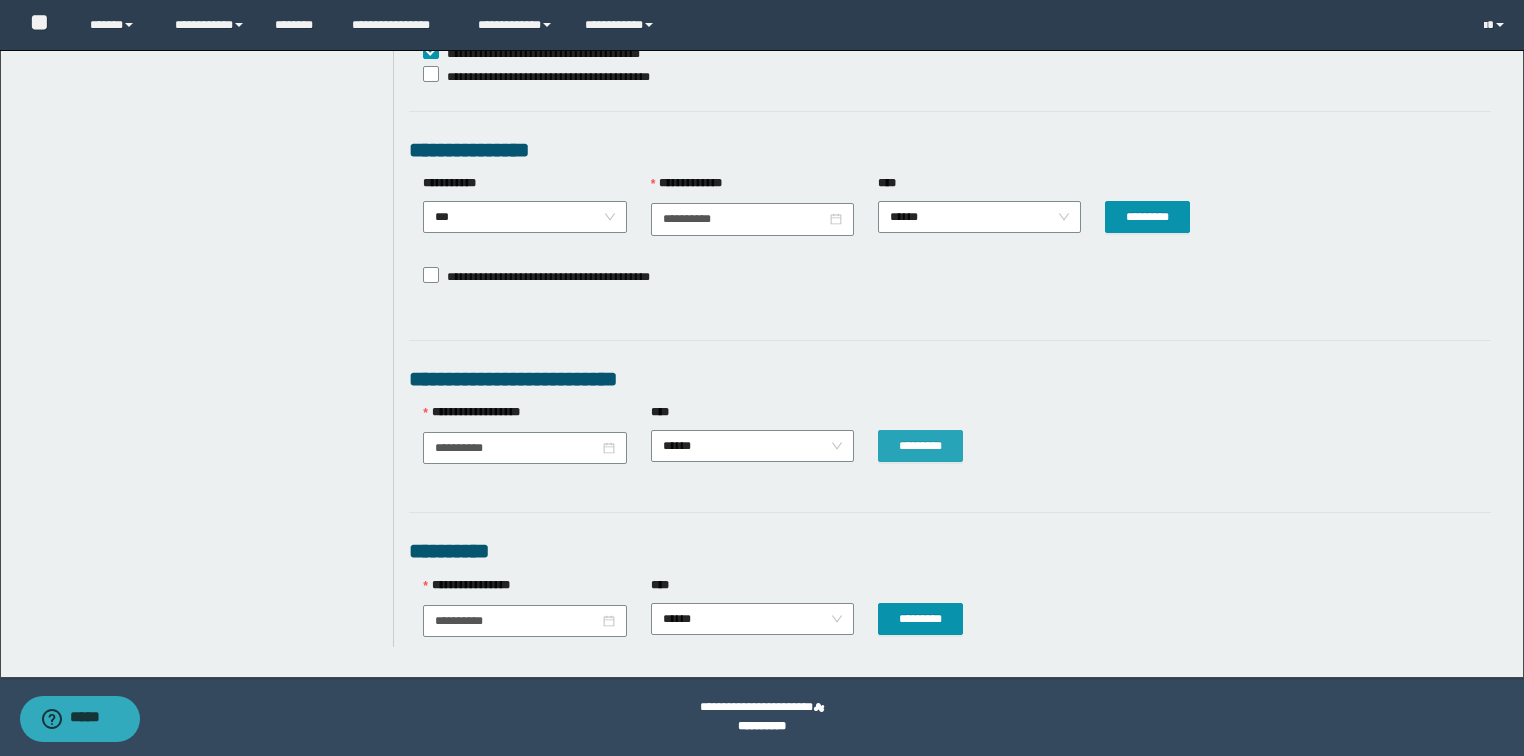click on "*********" at bounding box center [920, 446] 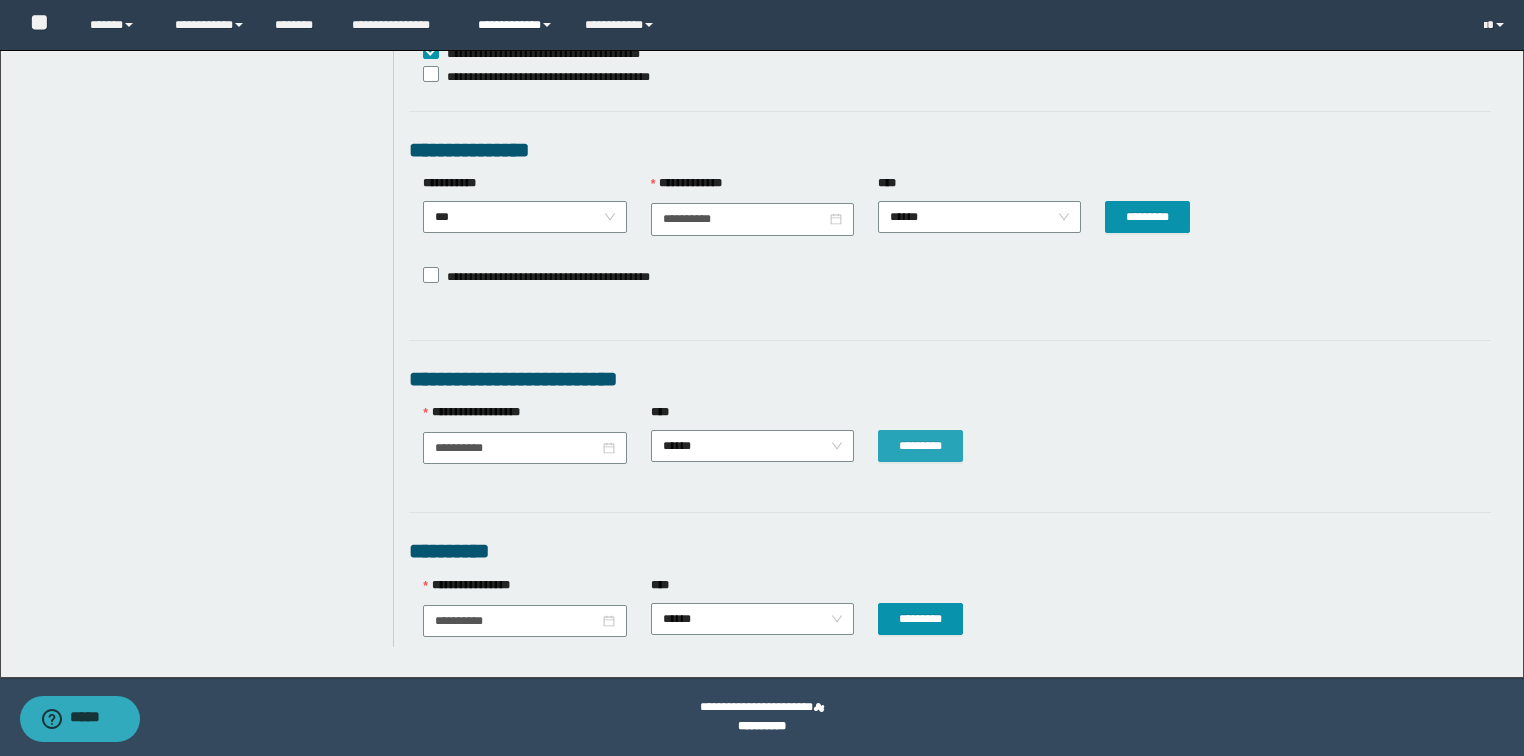 type 